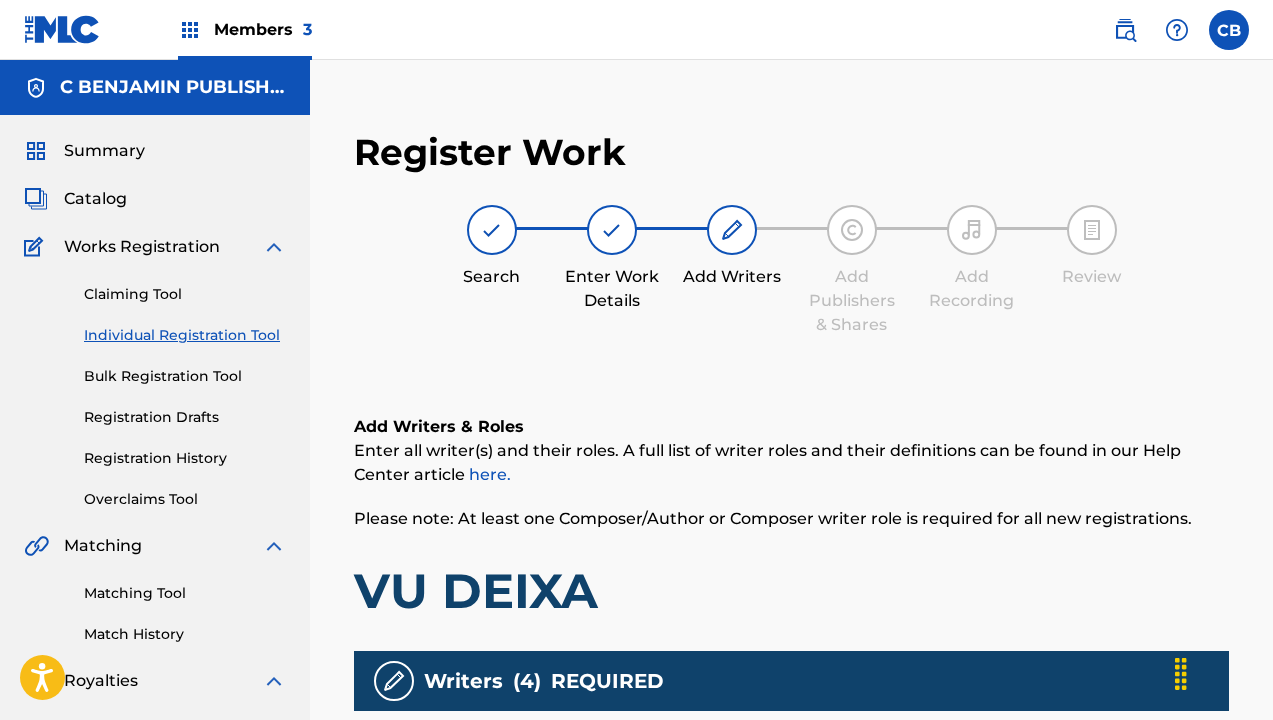 scroll, scrollTop: 600, scrollLeft: 0, axis: vertical 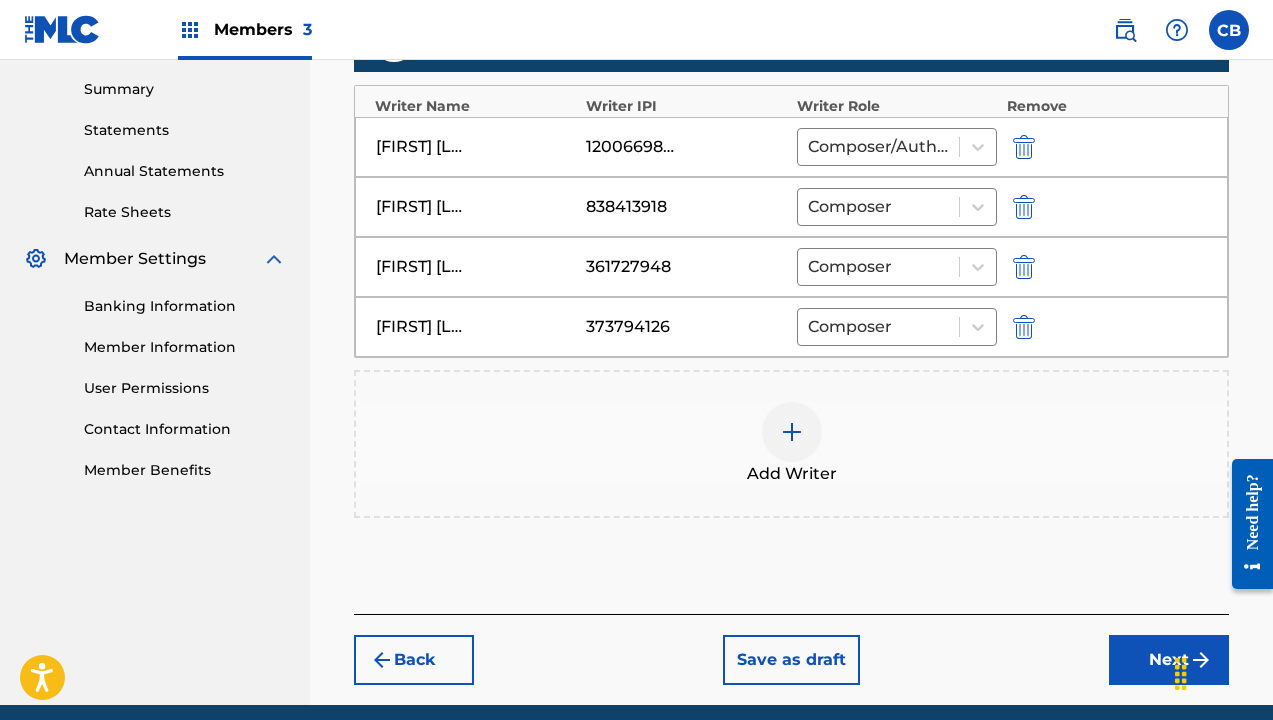 click at bounding box center [792, 432] 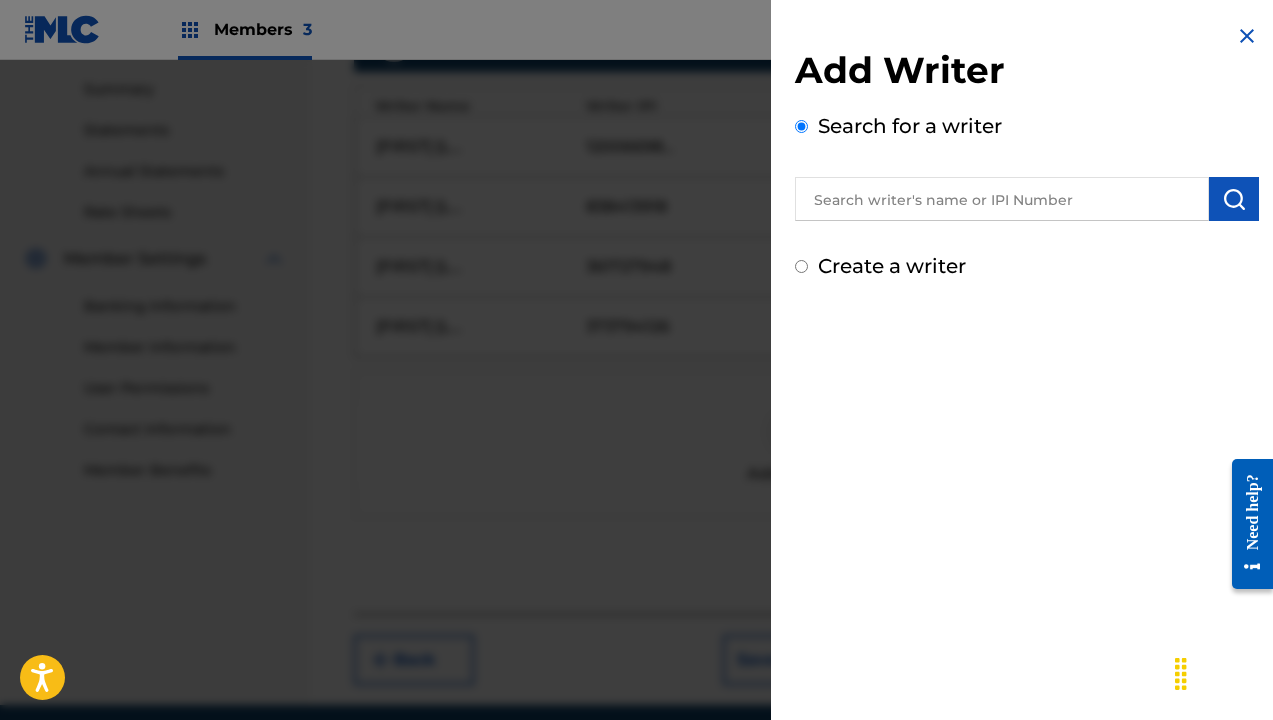 click on "Create a writer" at bounding box center (801, 266) 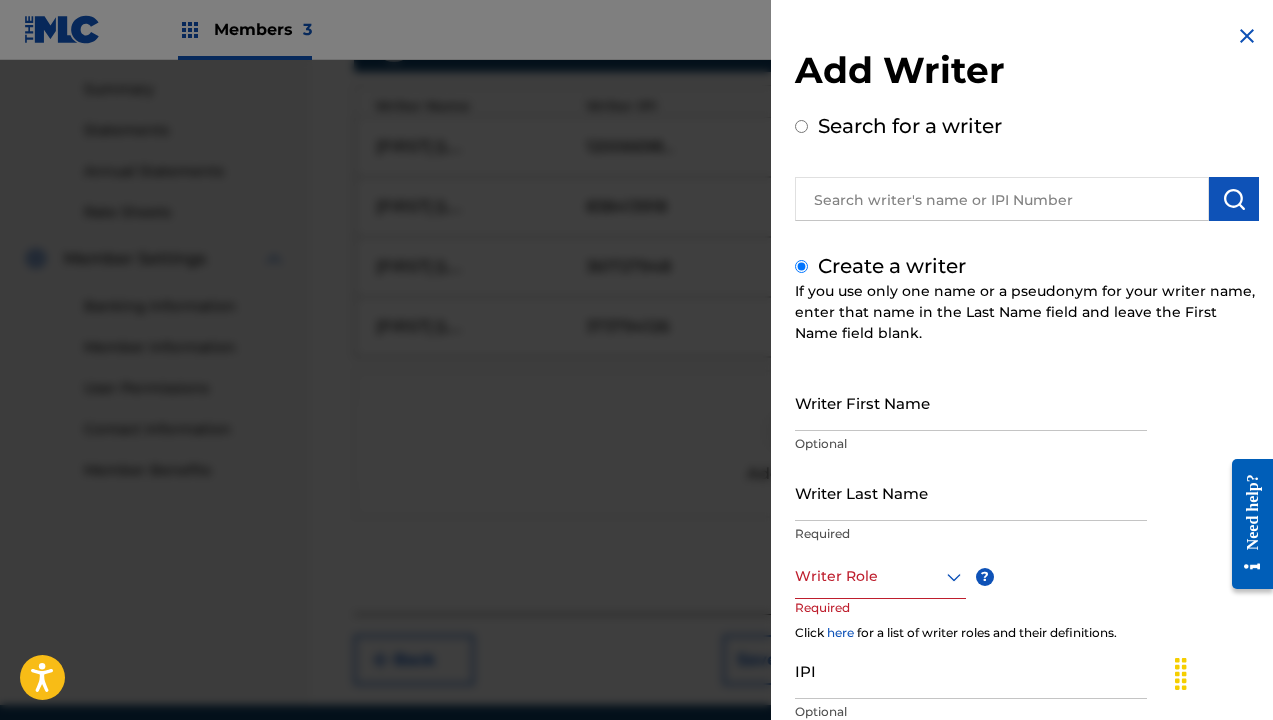 click on "Writer Last Name" at bounding box center (971, 492) 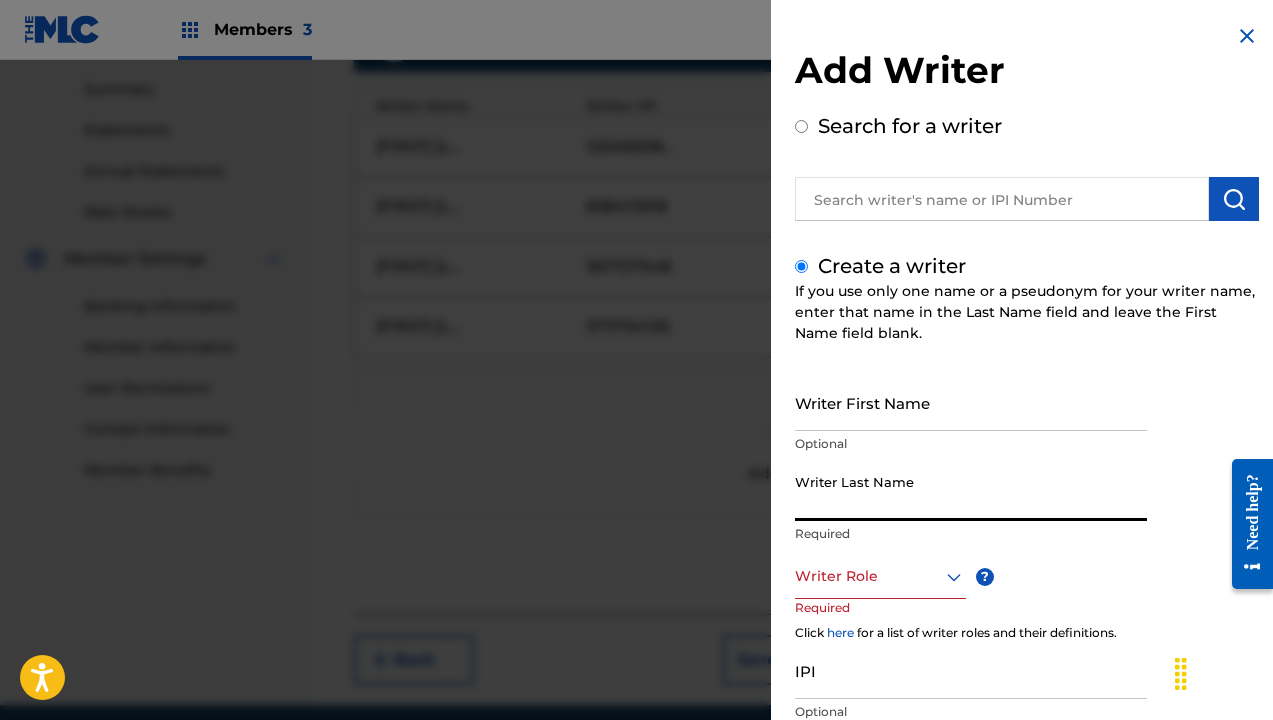 paste on "[LAST], [FIRST] [LAST]" 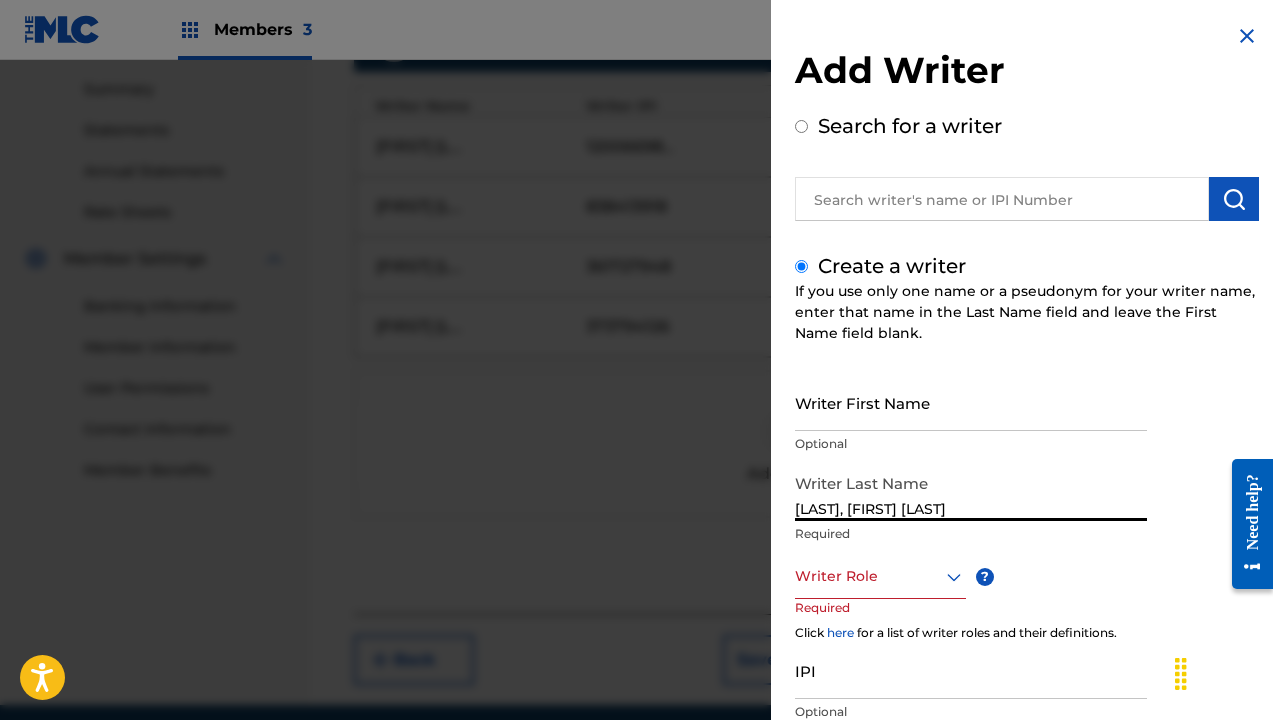 drag, startPoint x: 873, startPoint y: 510, endPoint x: 976, endPoint y: 519, distance: 103.392456 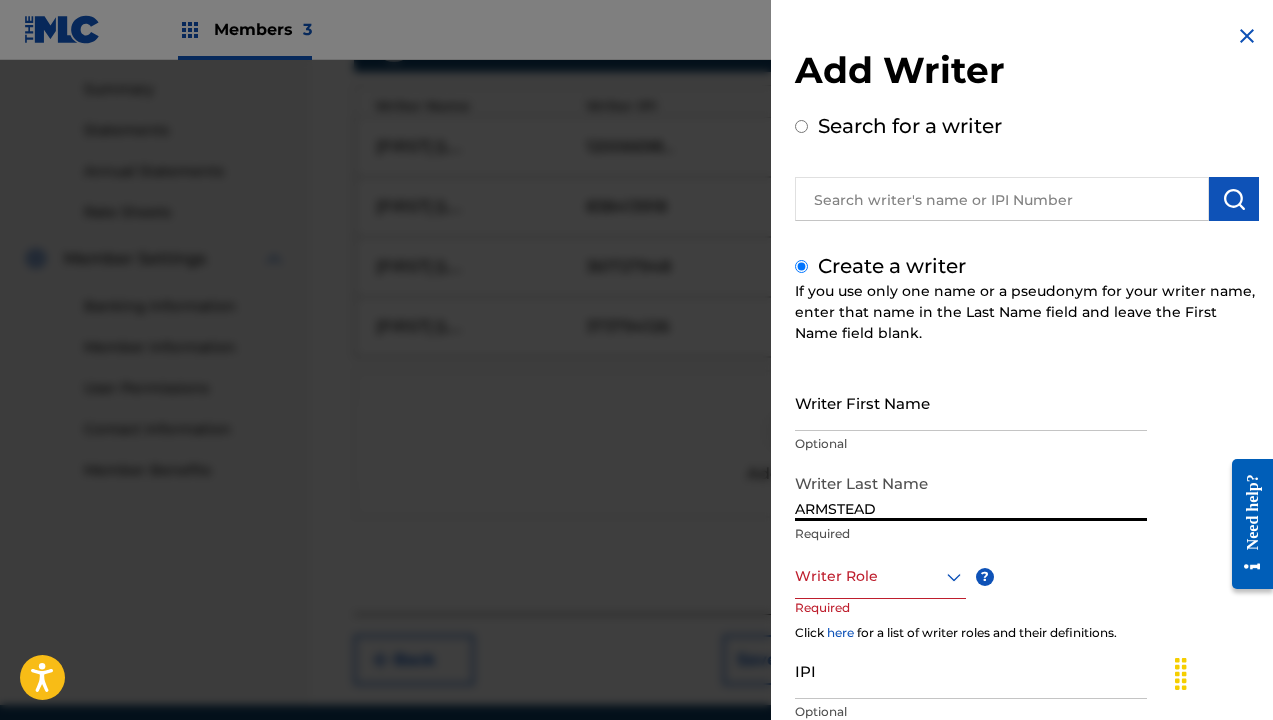 type on "ARMSTEAD" 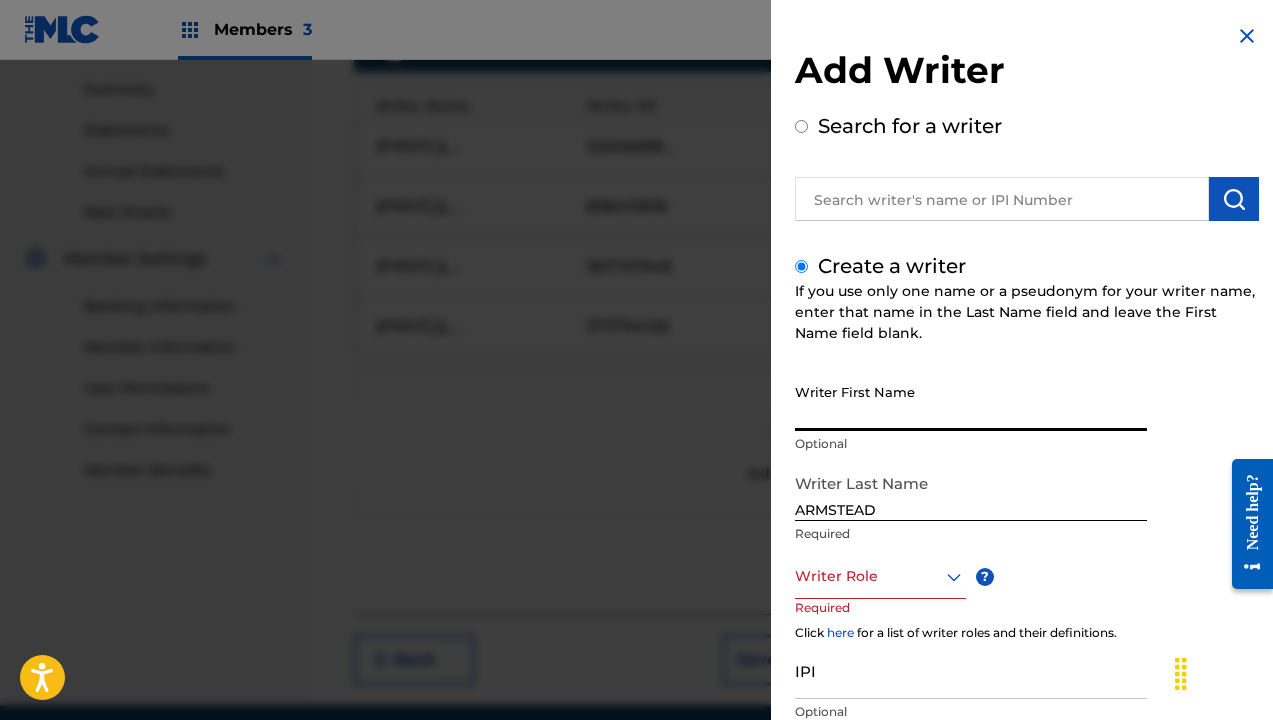 click on "Writer First Name" at bounding box center [971, 402] 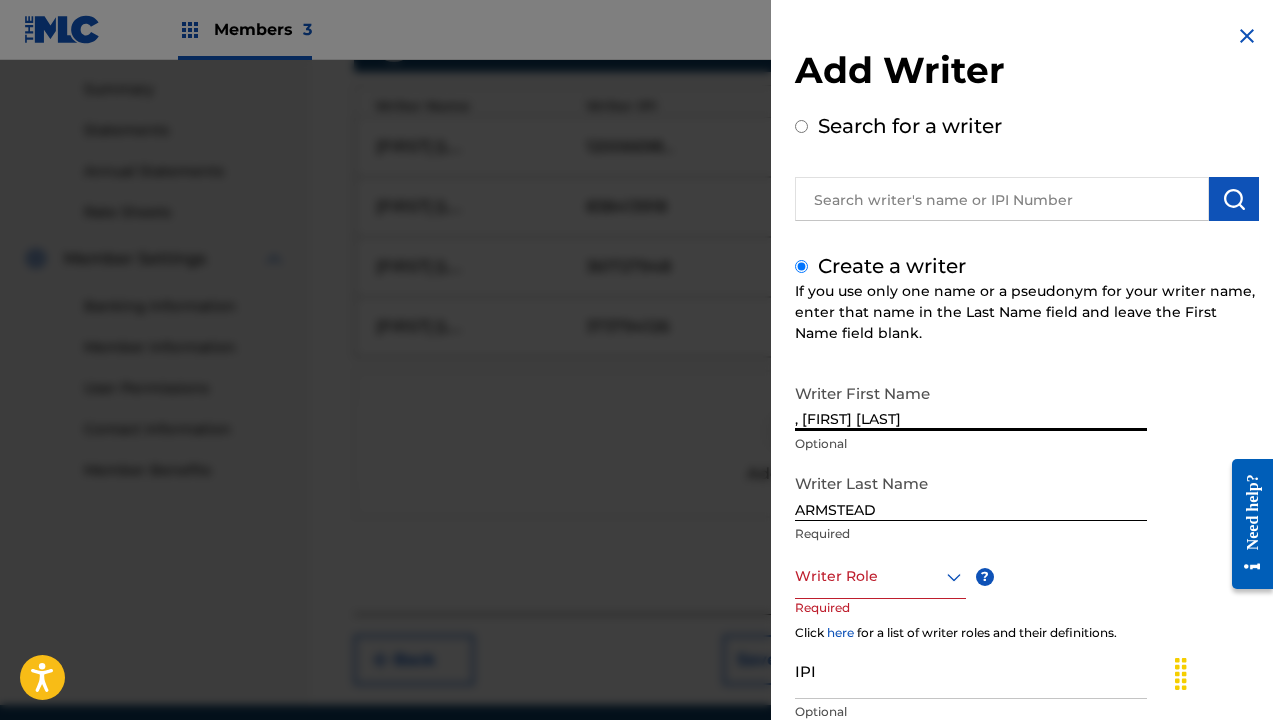 click on ", [FIRST] [LAST]" at bounding box center [971, 402] 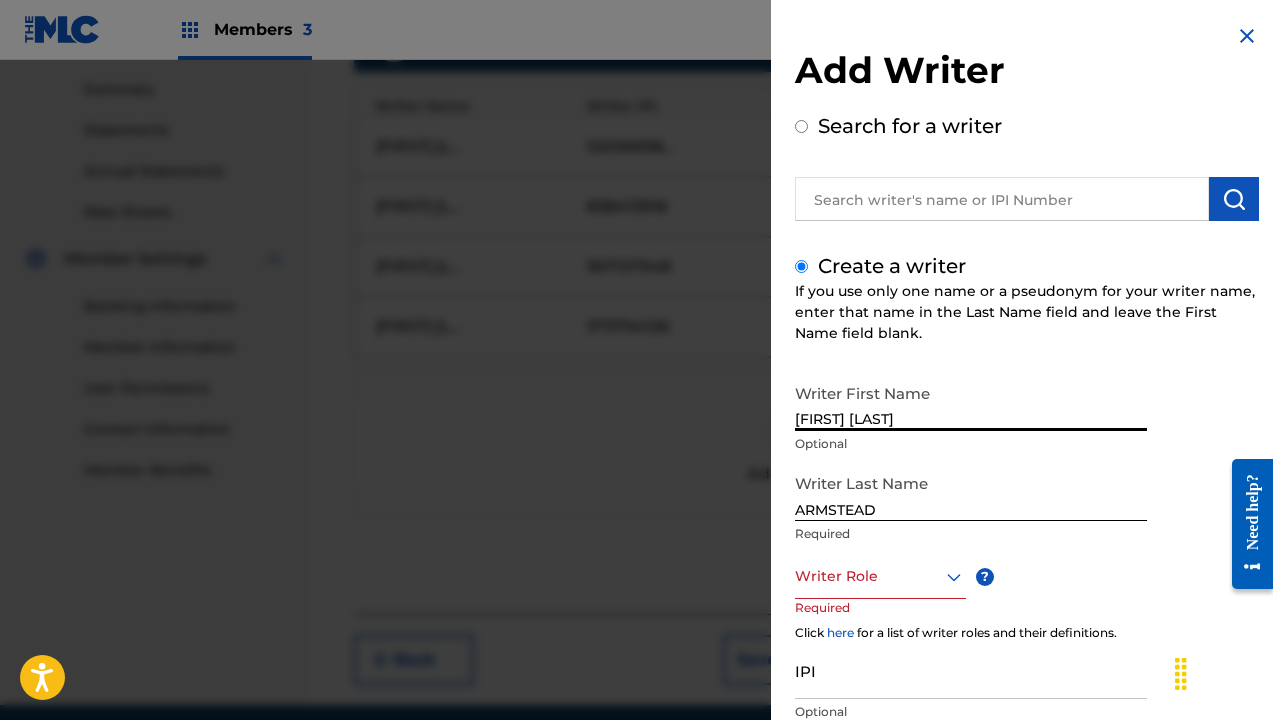 scroll, scrollTop: 18, scrollLeft: 0, axis: vertical 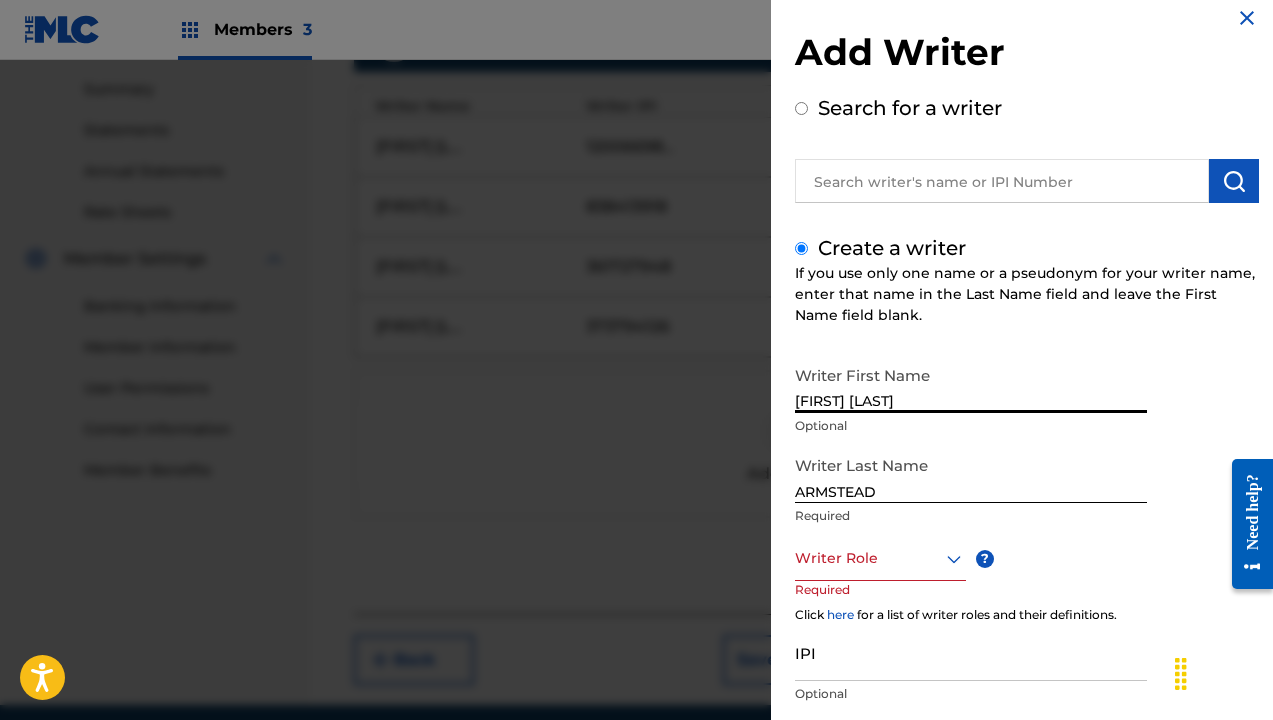 type on "[FIRST] [LAST]" 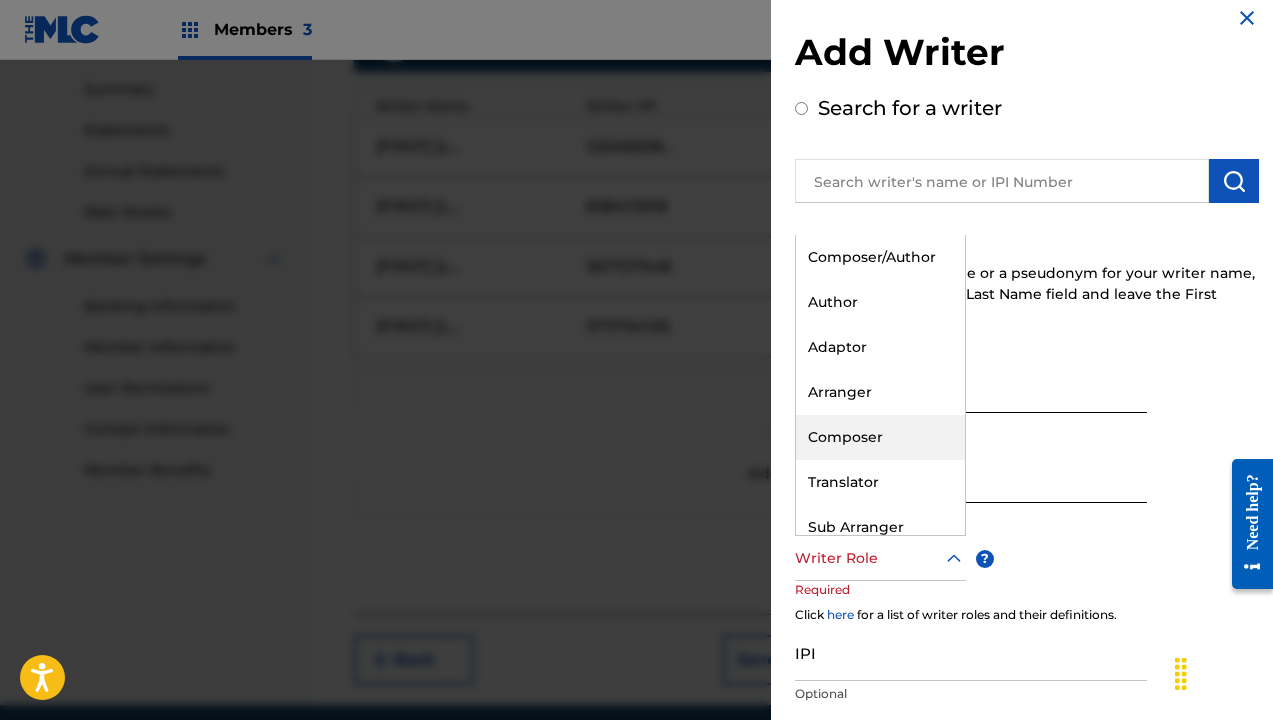 click on "Composer" at bounding box center (880, 437) 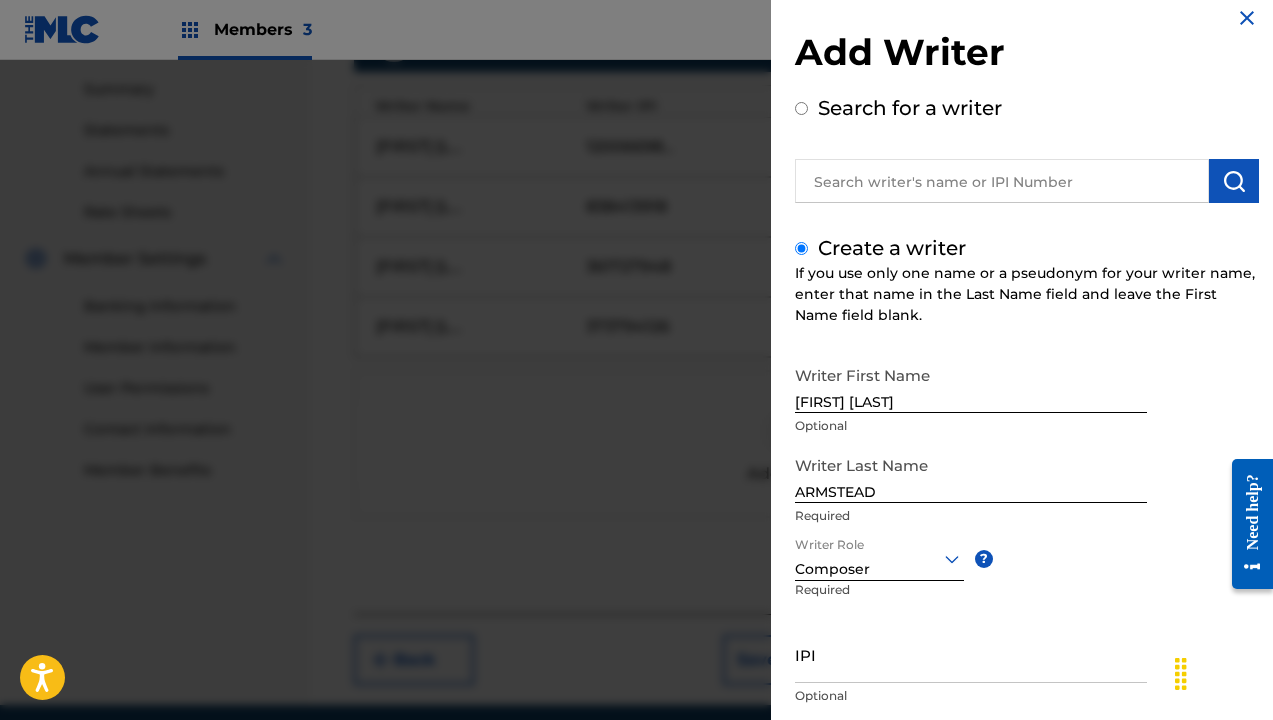 click on "IPI" at bounding box center [971, 654] 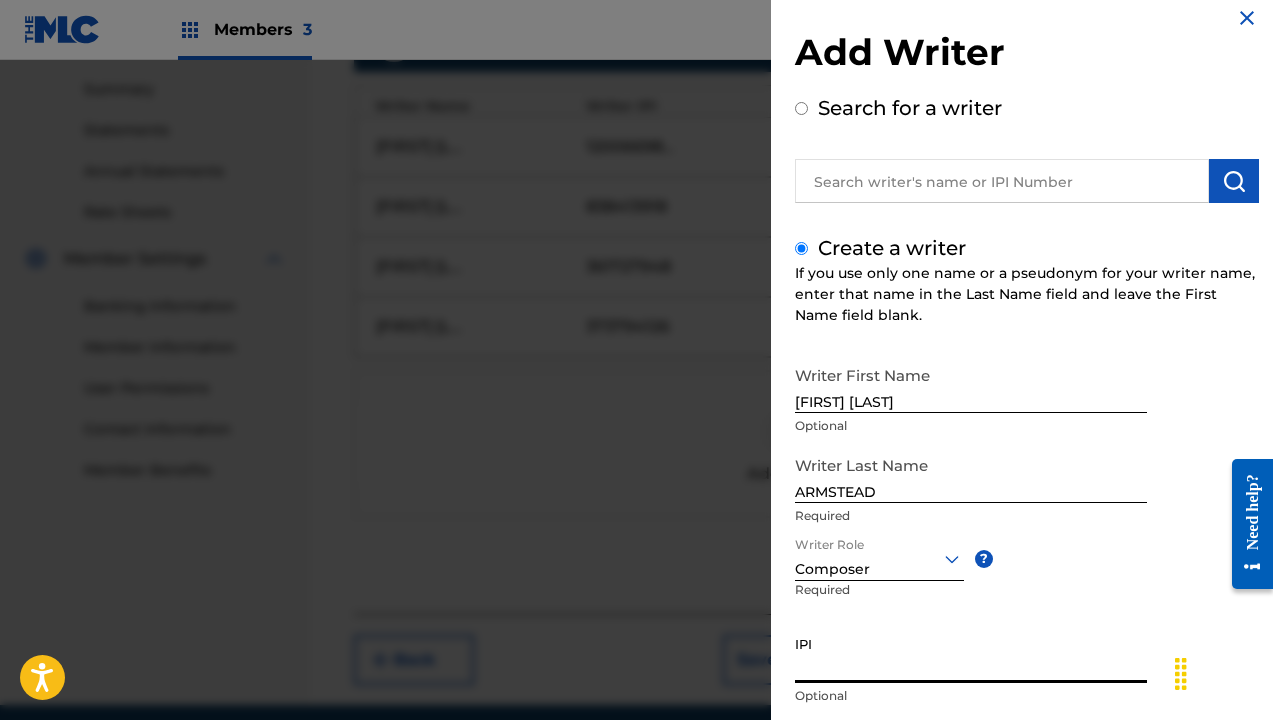 paste on "878637569" 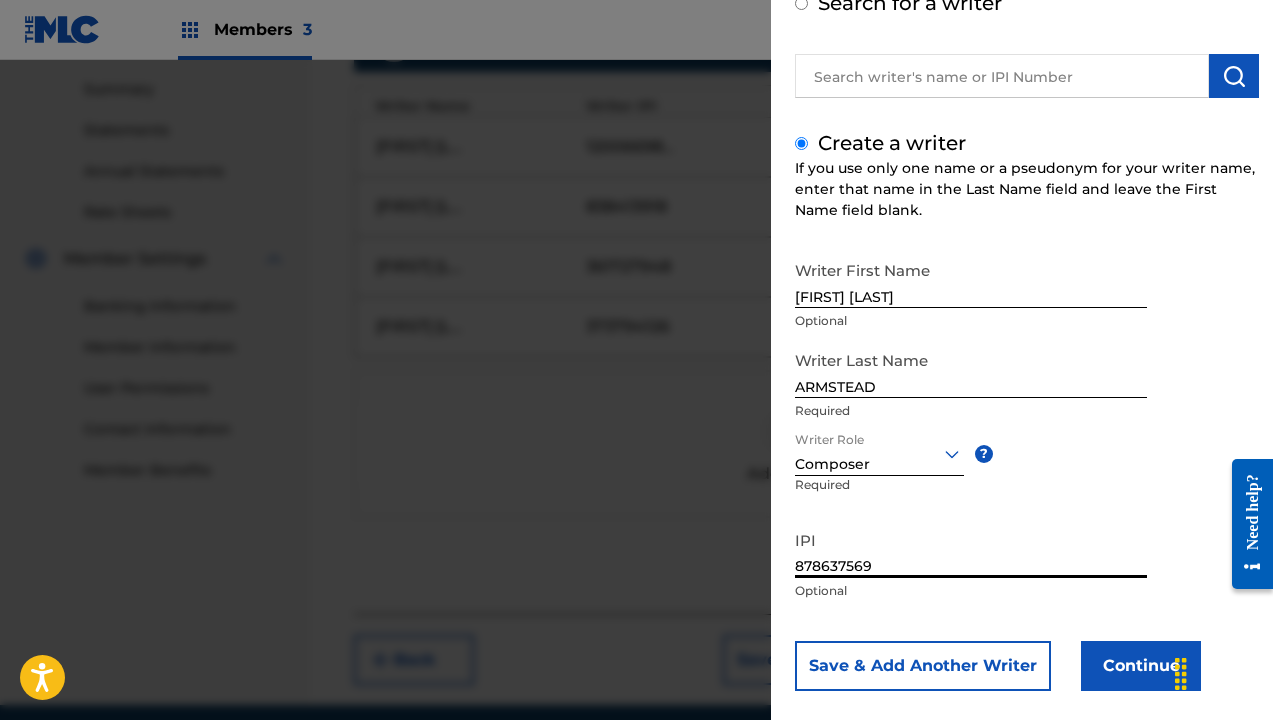 scroll, scrollTop: 148, scrollLeft: 0, axis: vertical 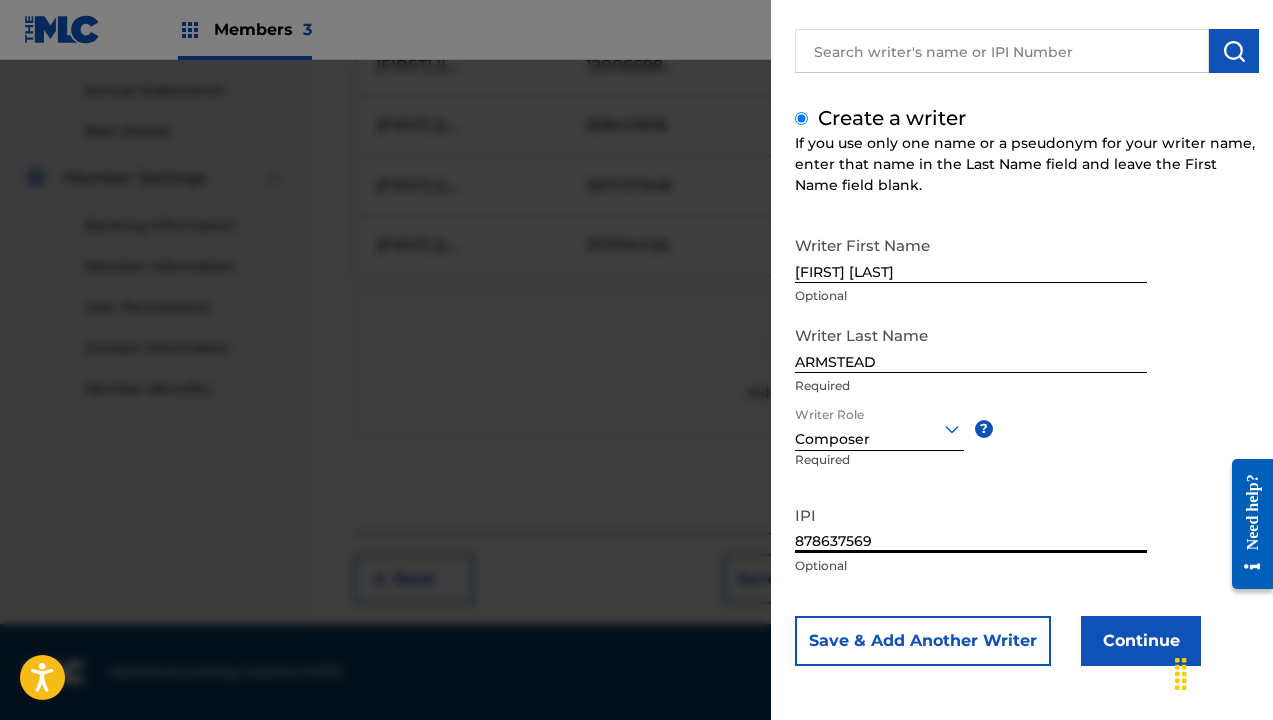 type on "878637569" 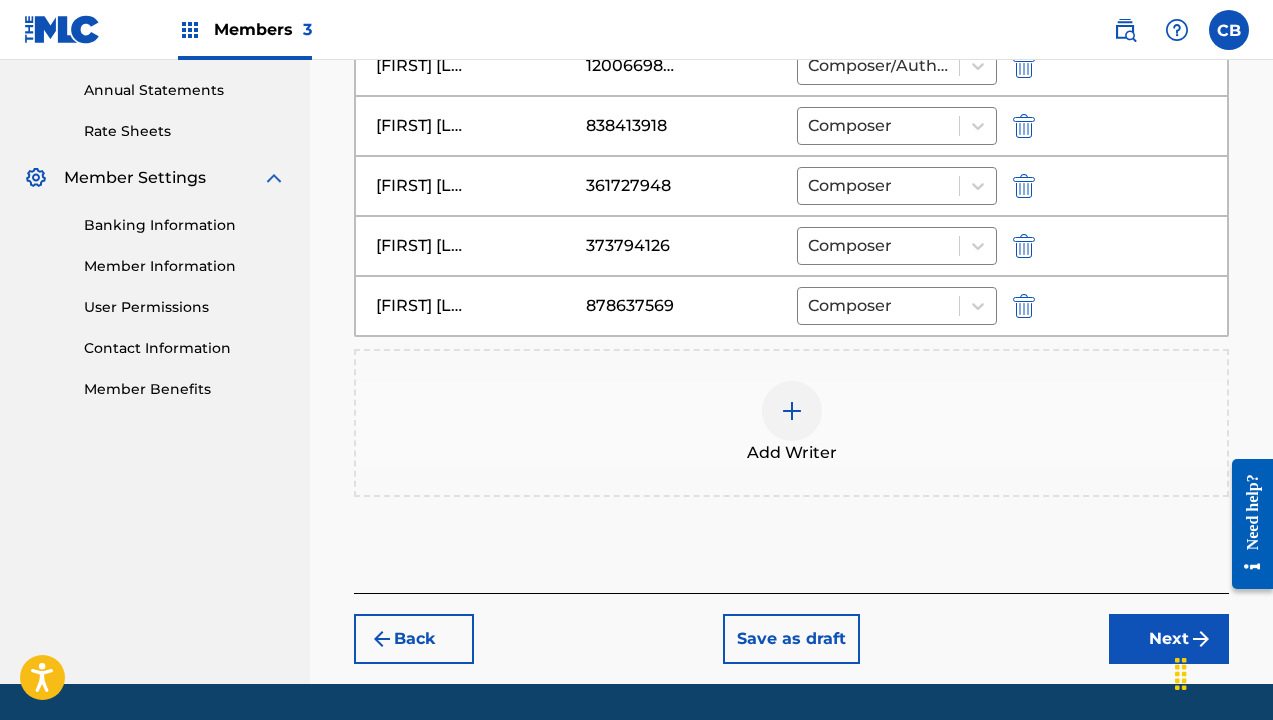 click on "Next" at bounding box center [1169, 639] 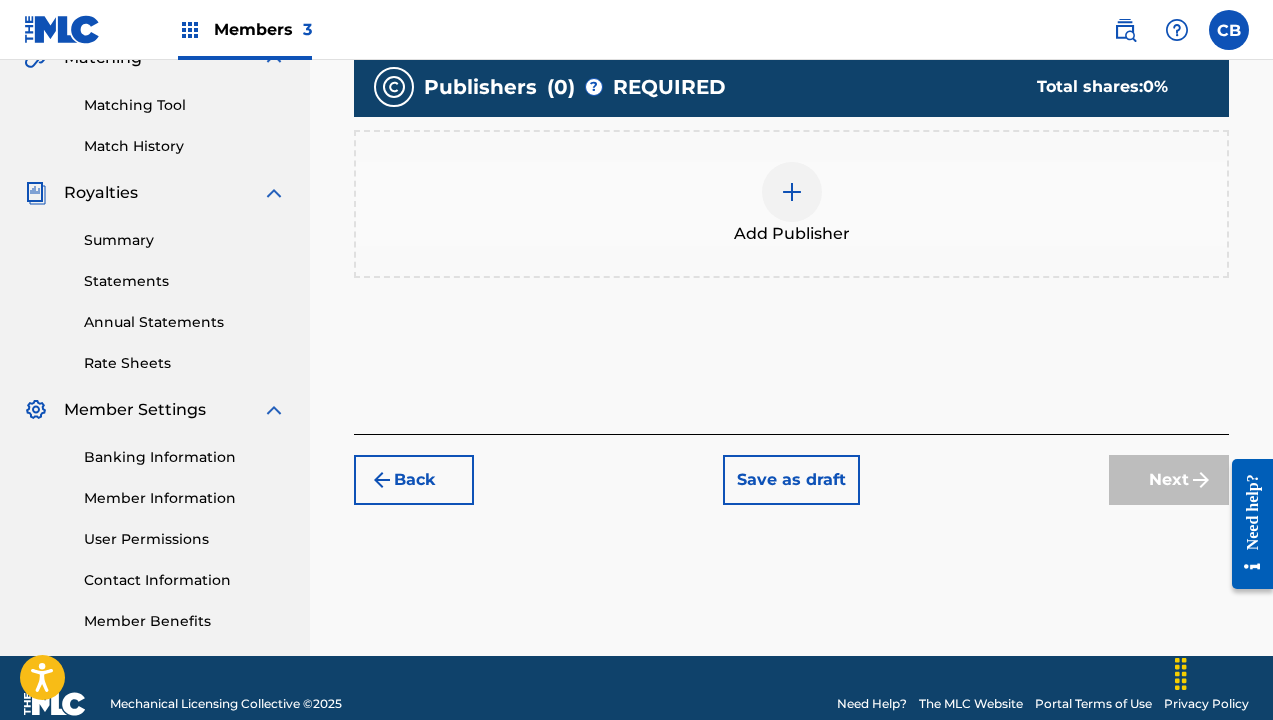 scroll, scrollTop: 412, scrollLeft: 0, axis: vertical 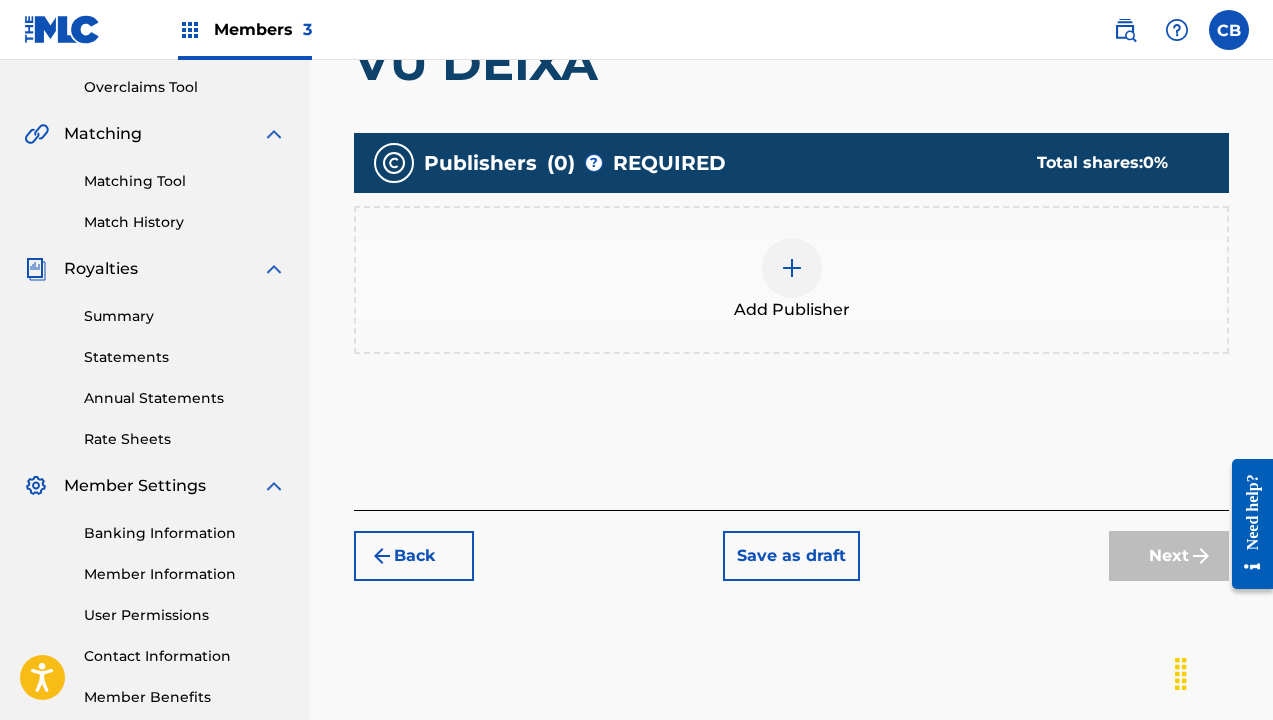 click at bounding box center [792, 268] 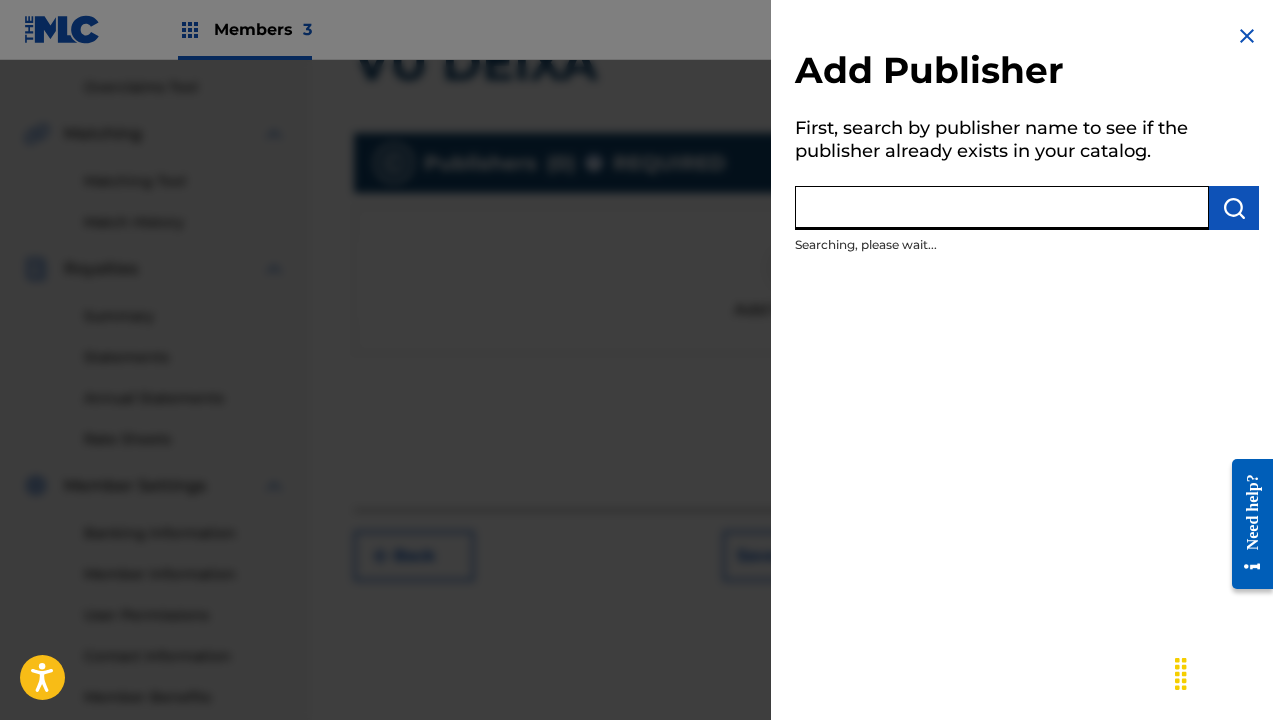 click at bounding box center [1002, 208] 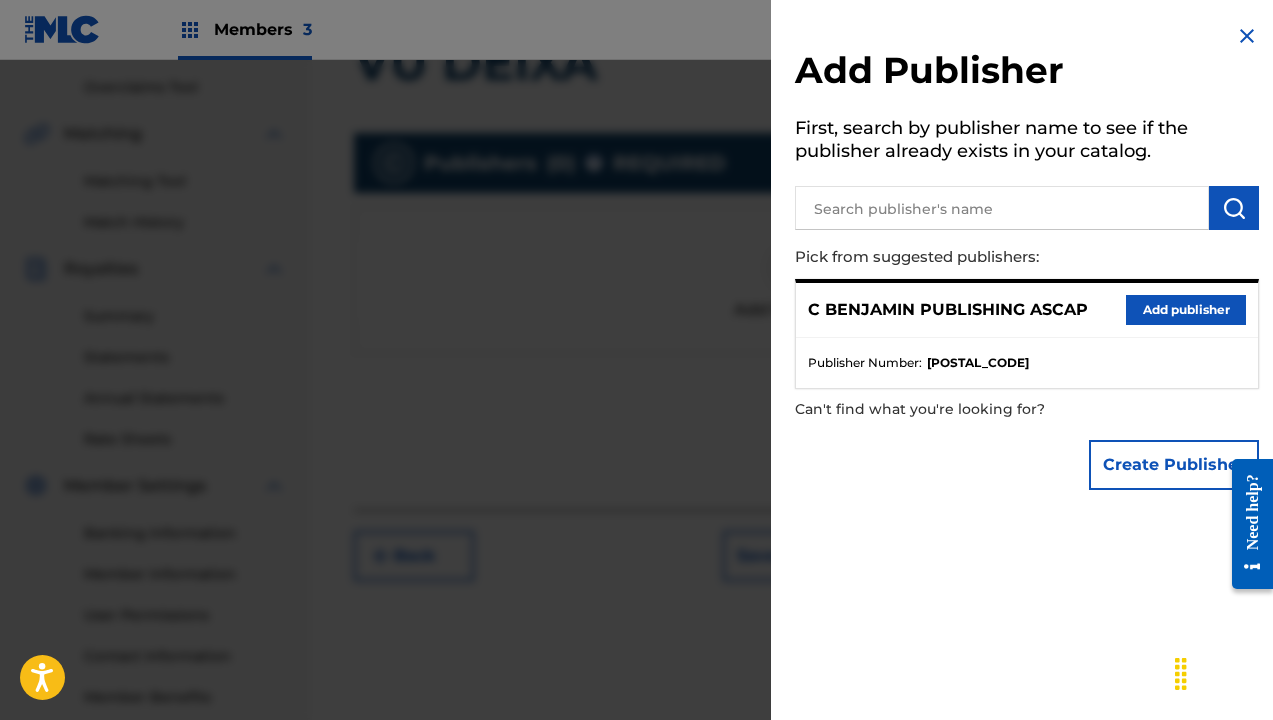 click on "Add publisher" at bounding box center [1186, 310] 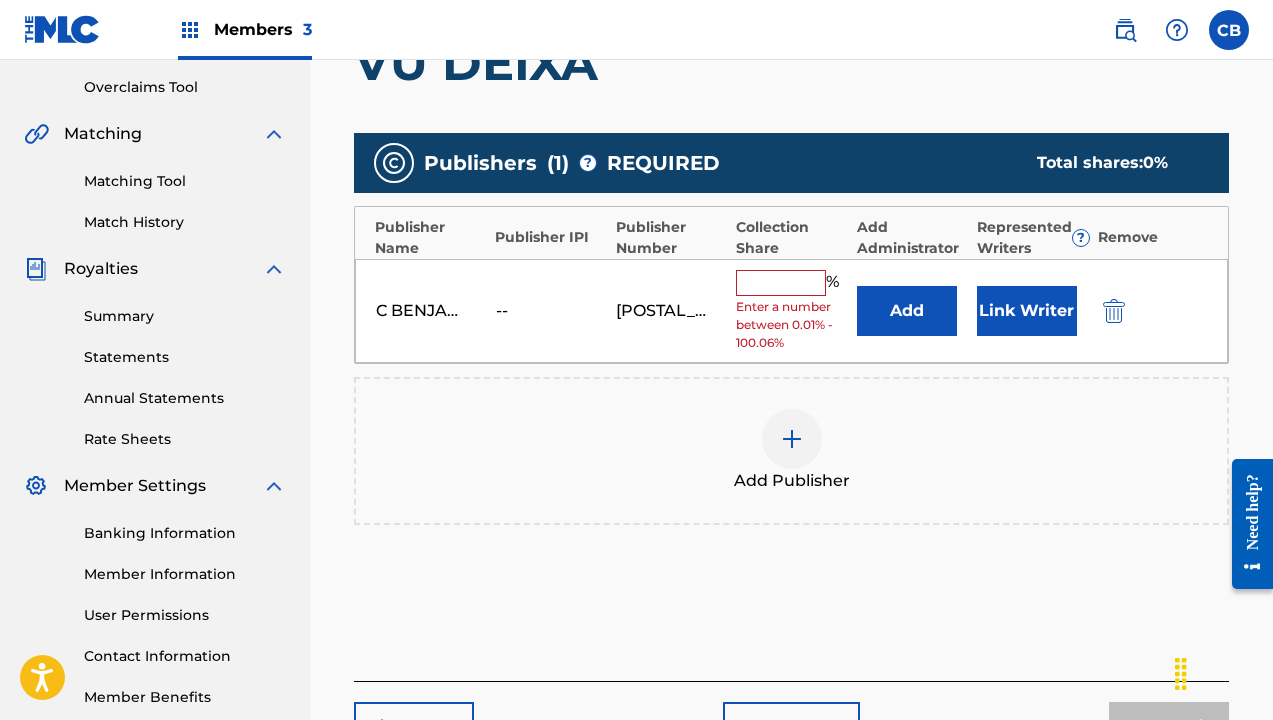 click at bounding box center (781, 283) 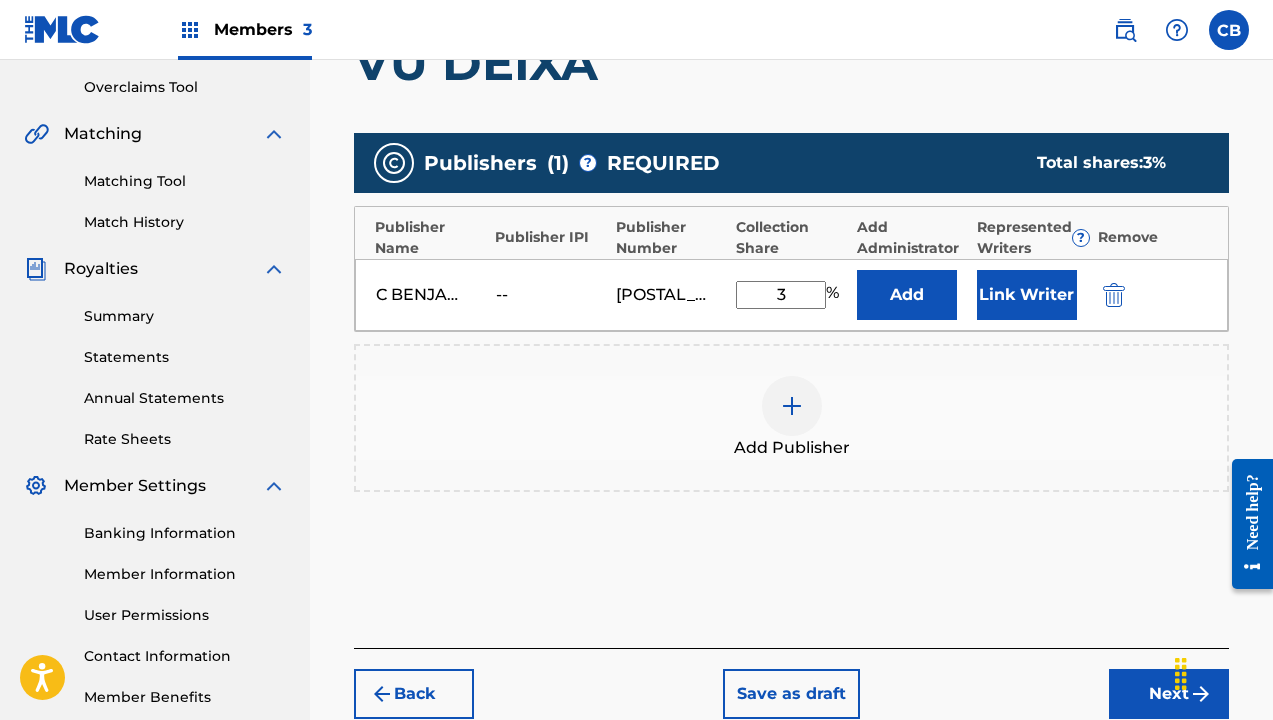 type on "3" 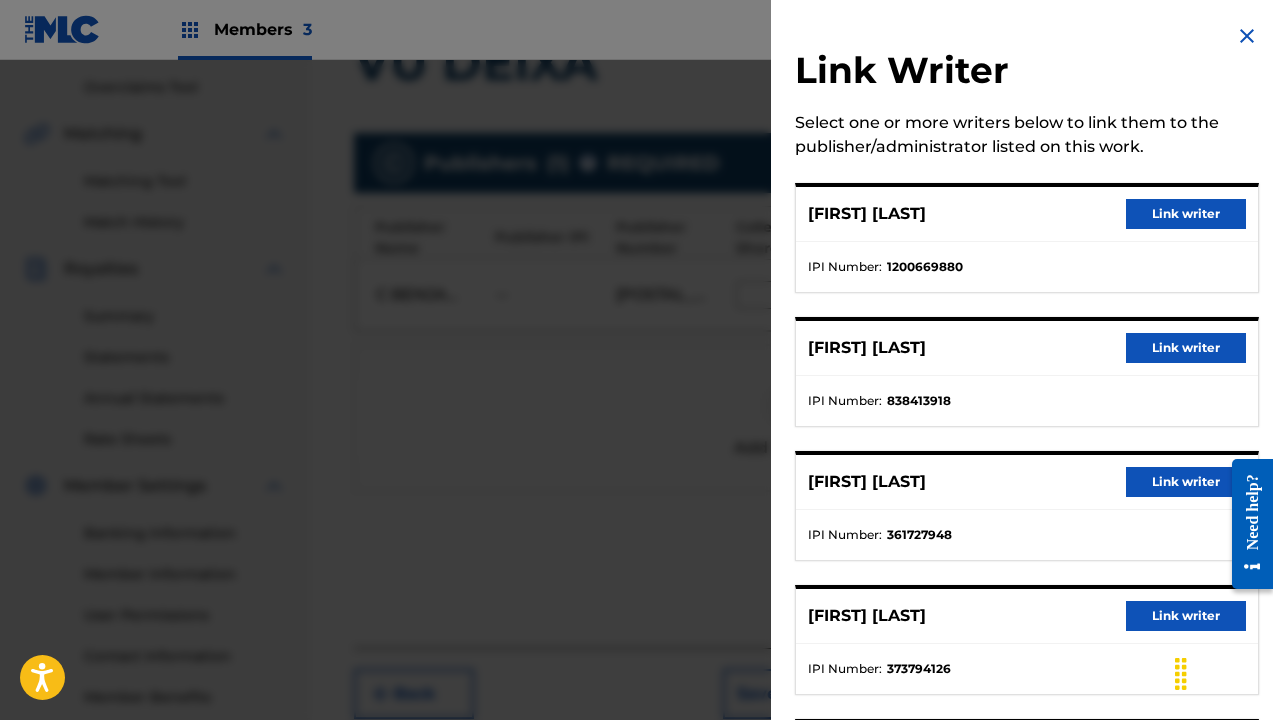 click on "Link writer" at bounding box center [1186, 214] 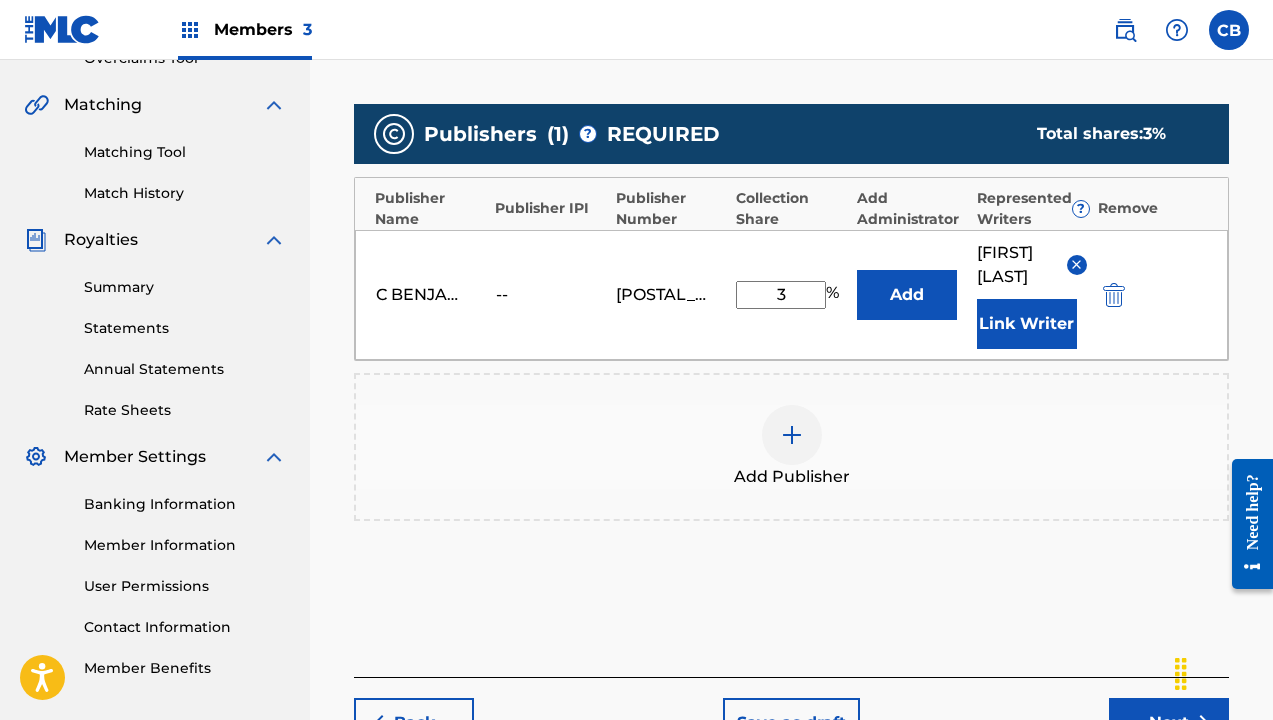 scroll, scrollTop: 604, scrollLeft: 0, axis: vertical 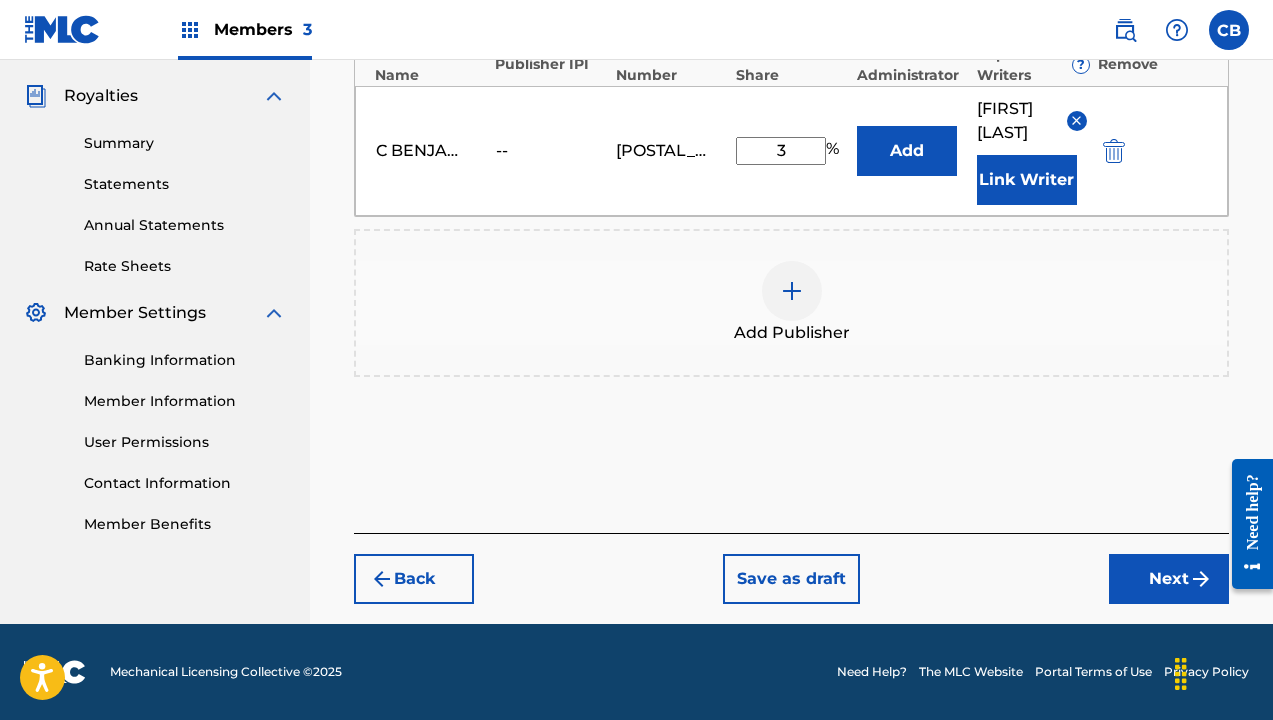 click on "Next" at bounding box center (1169, 579) 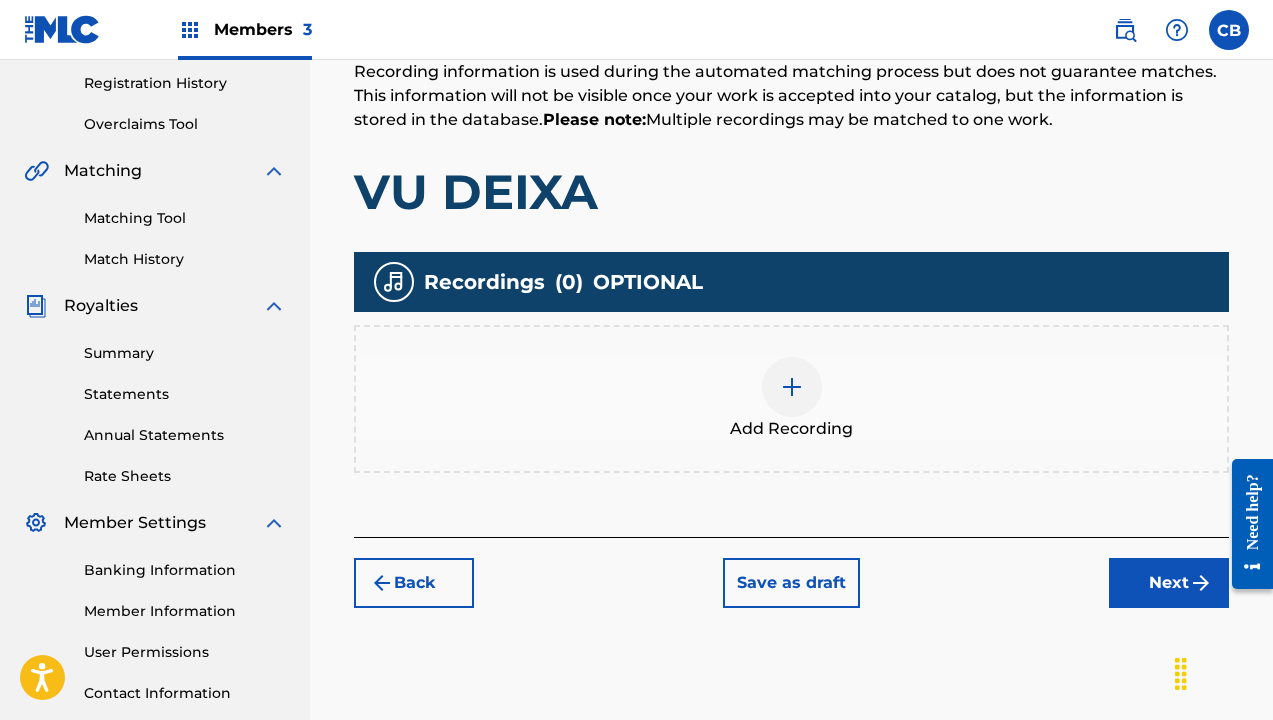 scroll, scrollTop: 0, scrollLeft: 0, axis: both 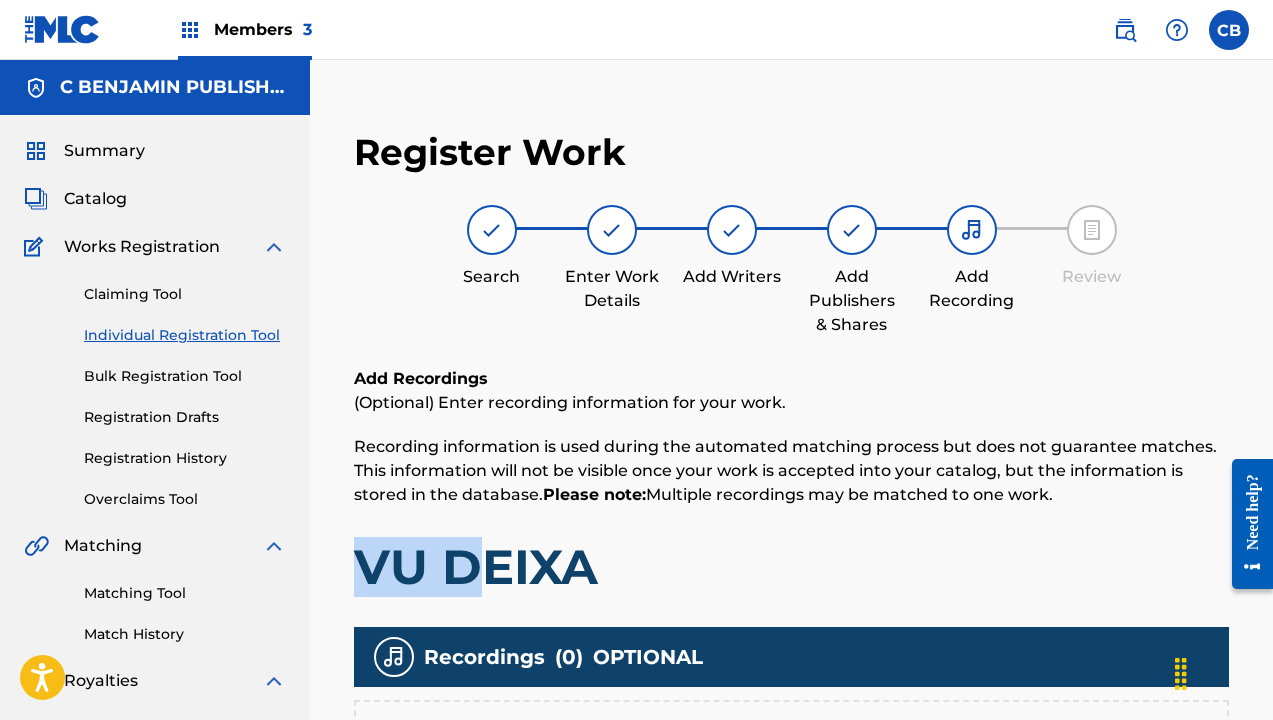 drag, startPoint x: 367, startPoint y: 569, endPoint x: 492, endPoint y: 568, distance: 125.004 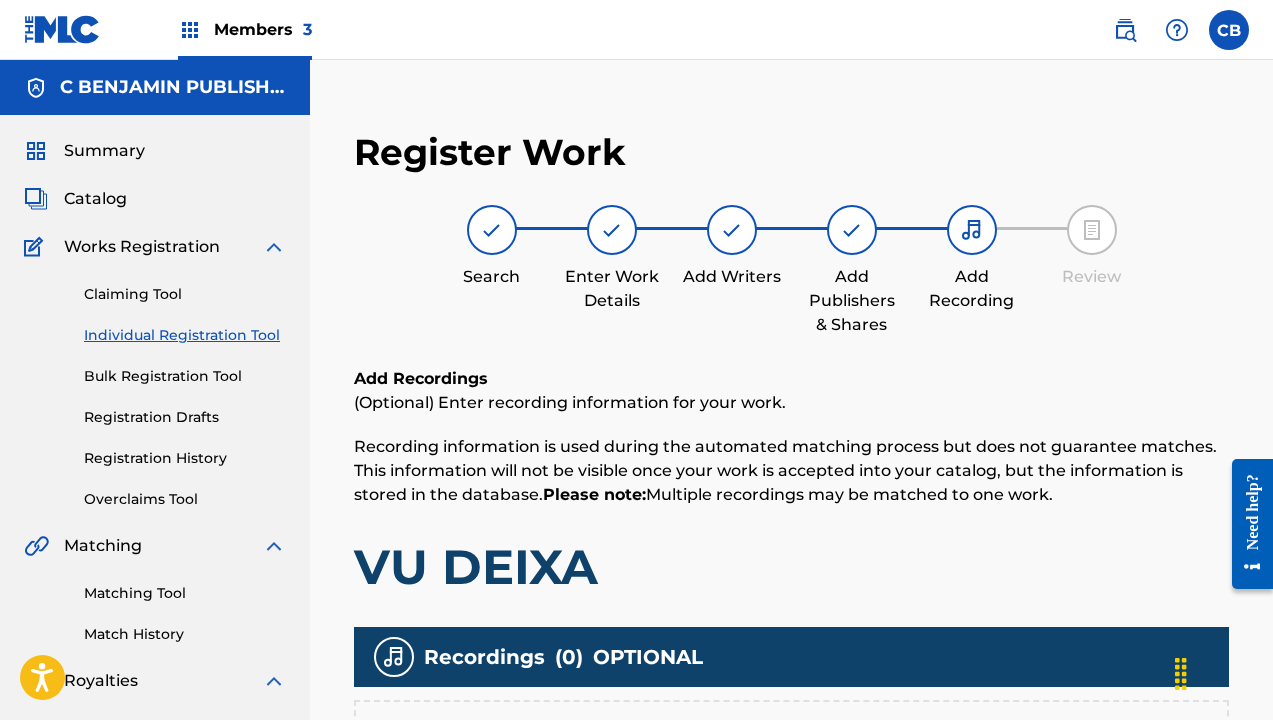 click on "VU DEIXA" at bounding box center [791, 567] 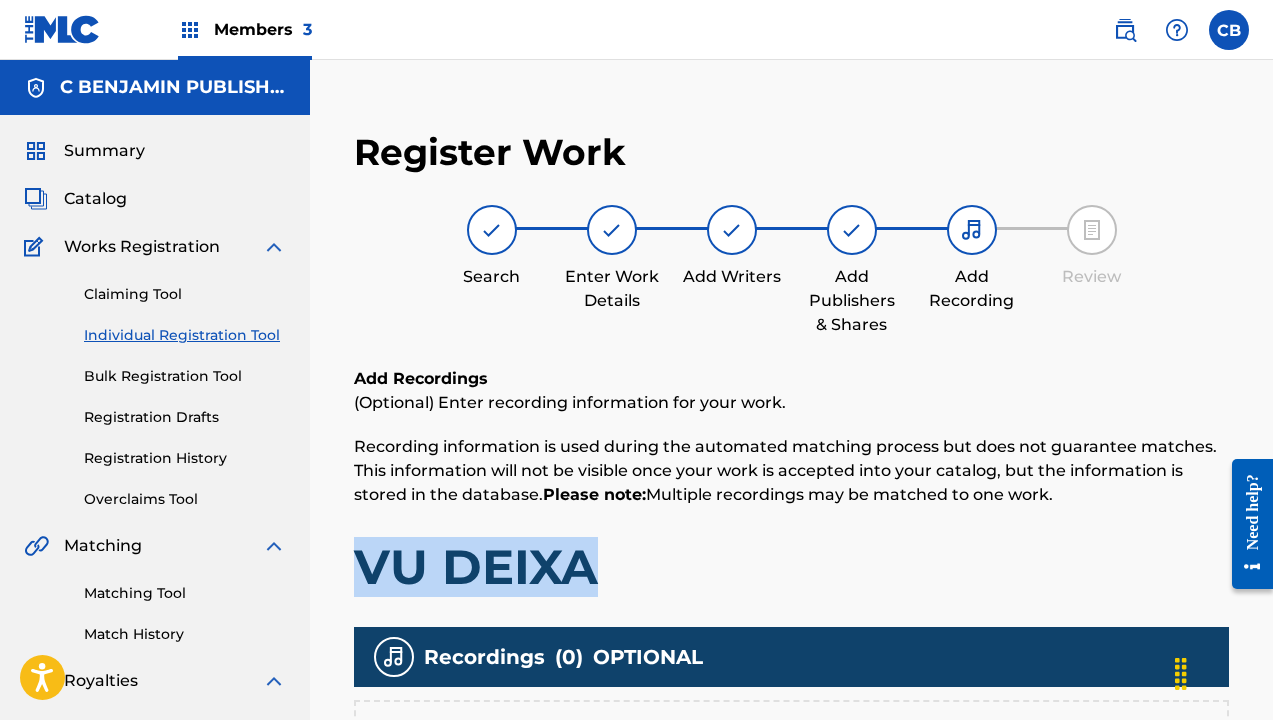 drag, startPoint x: 597, startPoint y: 571, endPoint x: 351, endPoint y: 557, distance: 246.39806 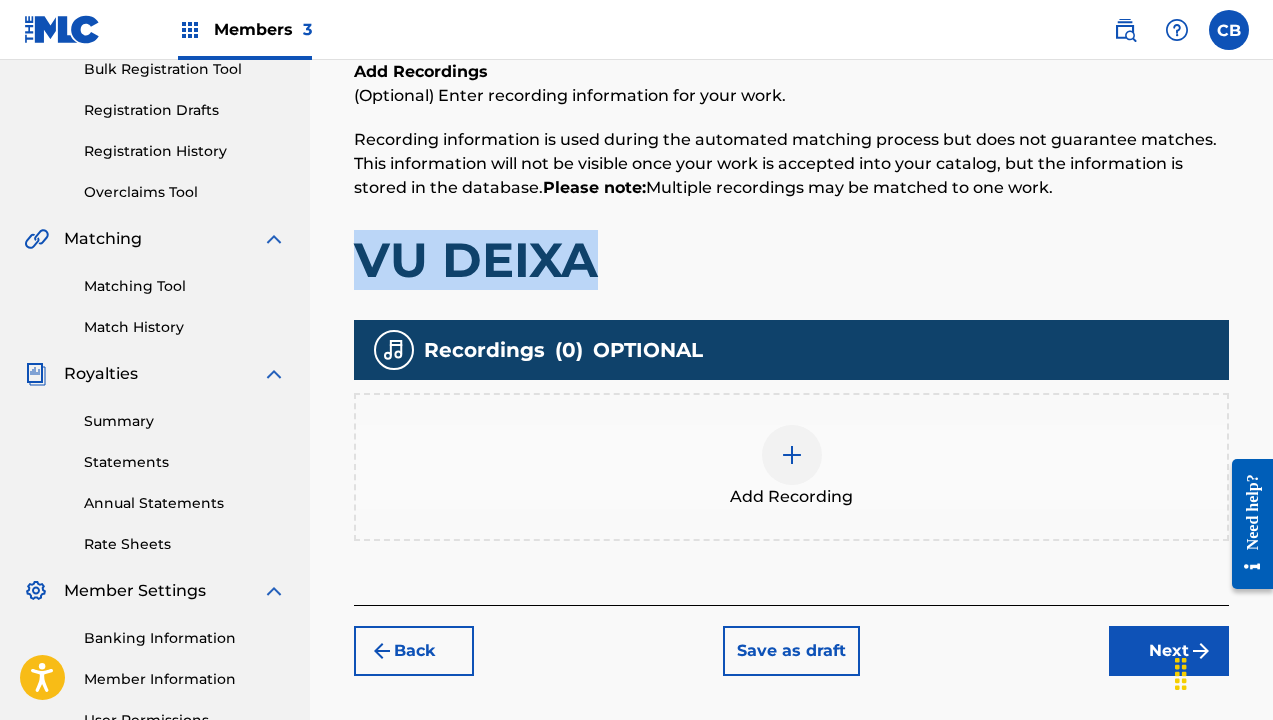 scroll, scrollTop: 363, scrollLeft: 0, axis: vertical 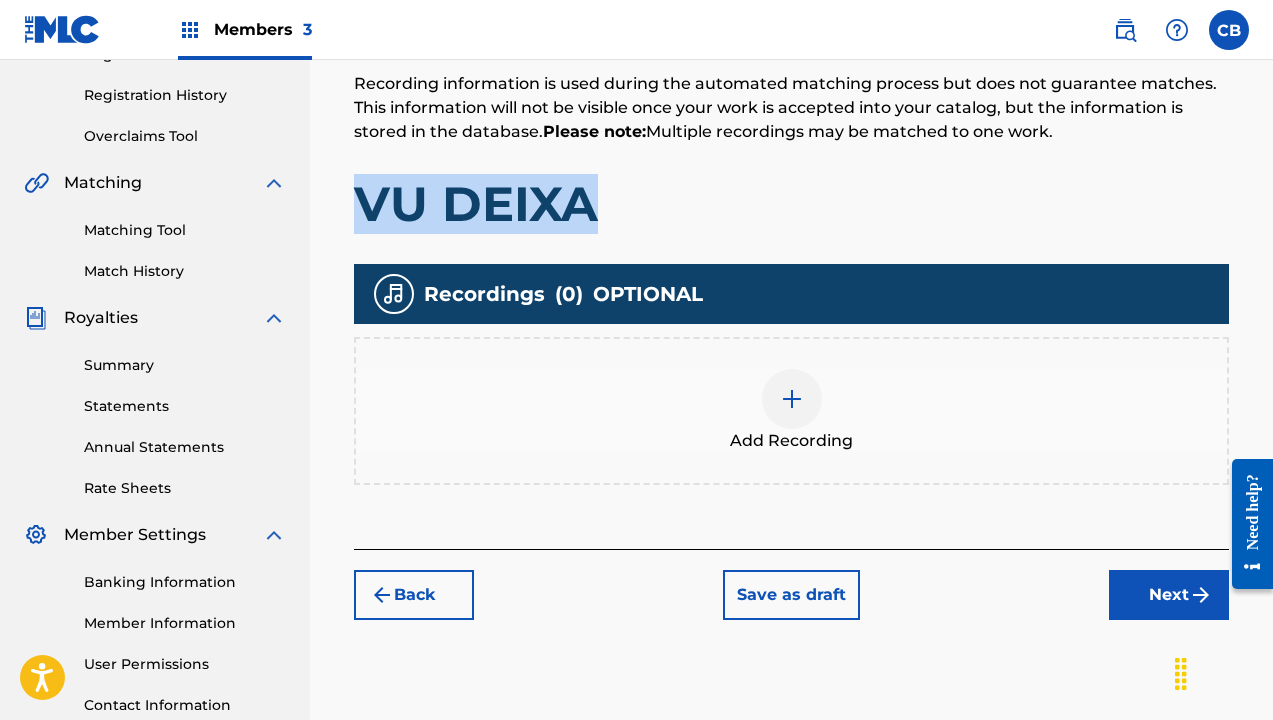 click at bounding box center [792, 399] 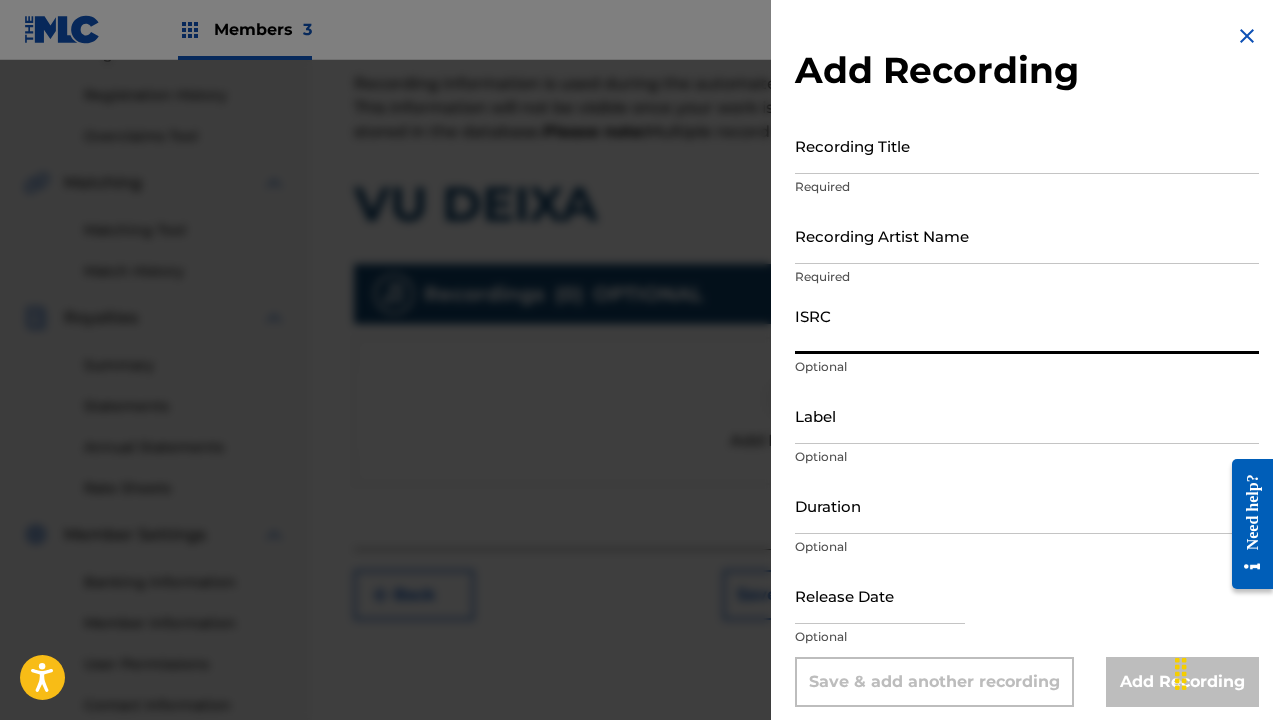 click on "ISRC" at bounding box center (1027, 325) 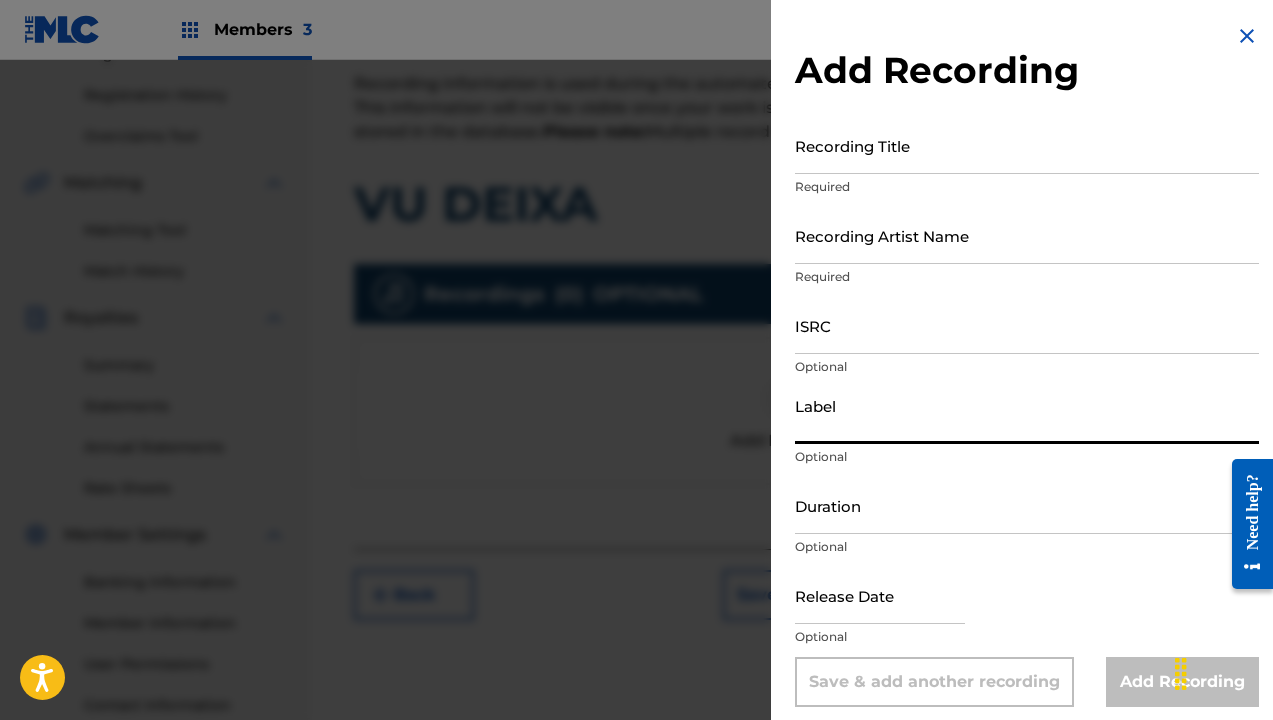 click on "Label" at bounding box center (1027, 415) 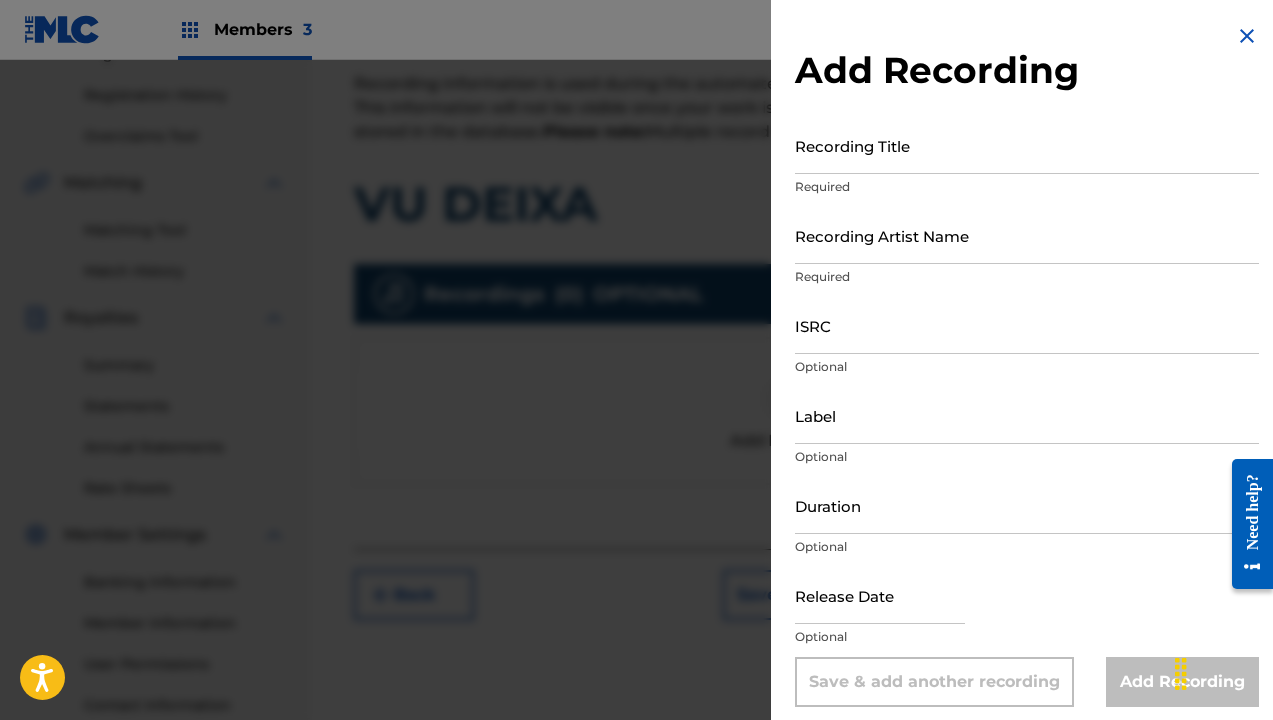 click at bounding box center (880, 595) 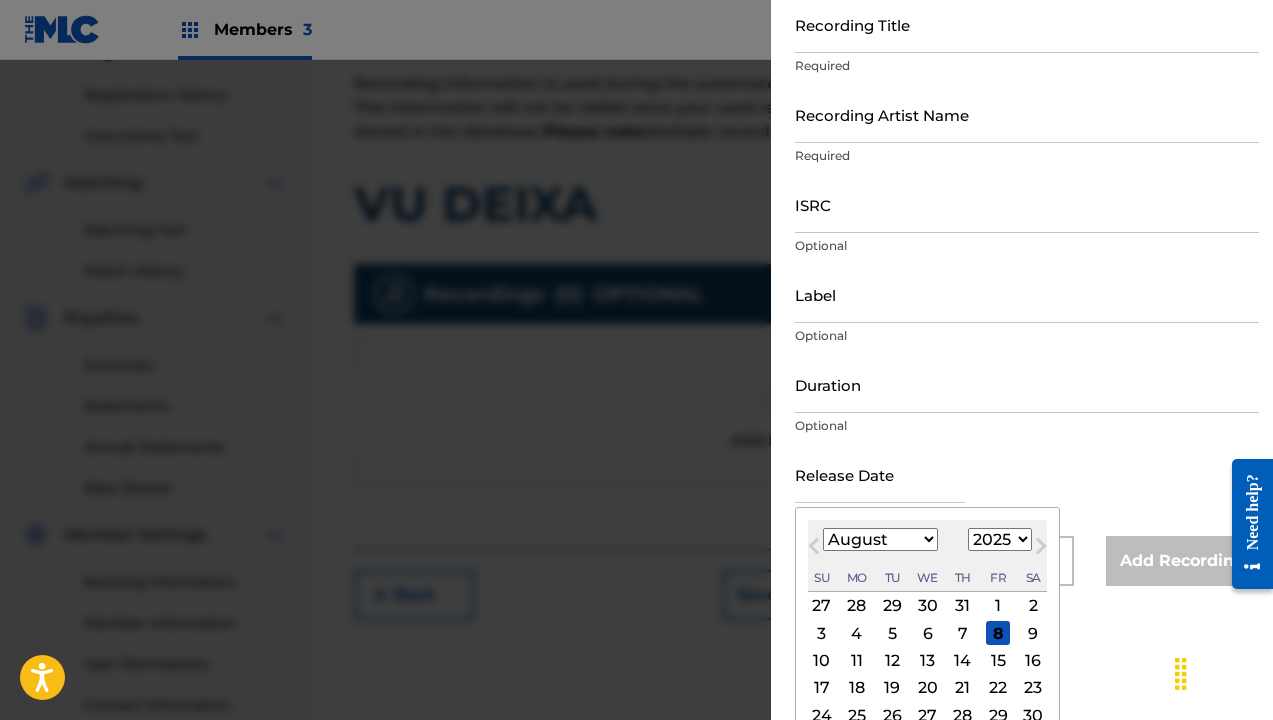 scroll, scrollTop: 156, scrollLeft: 0, axis: vertical 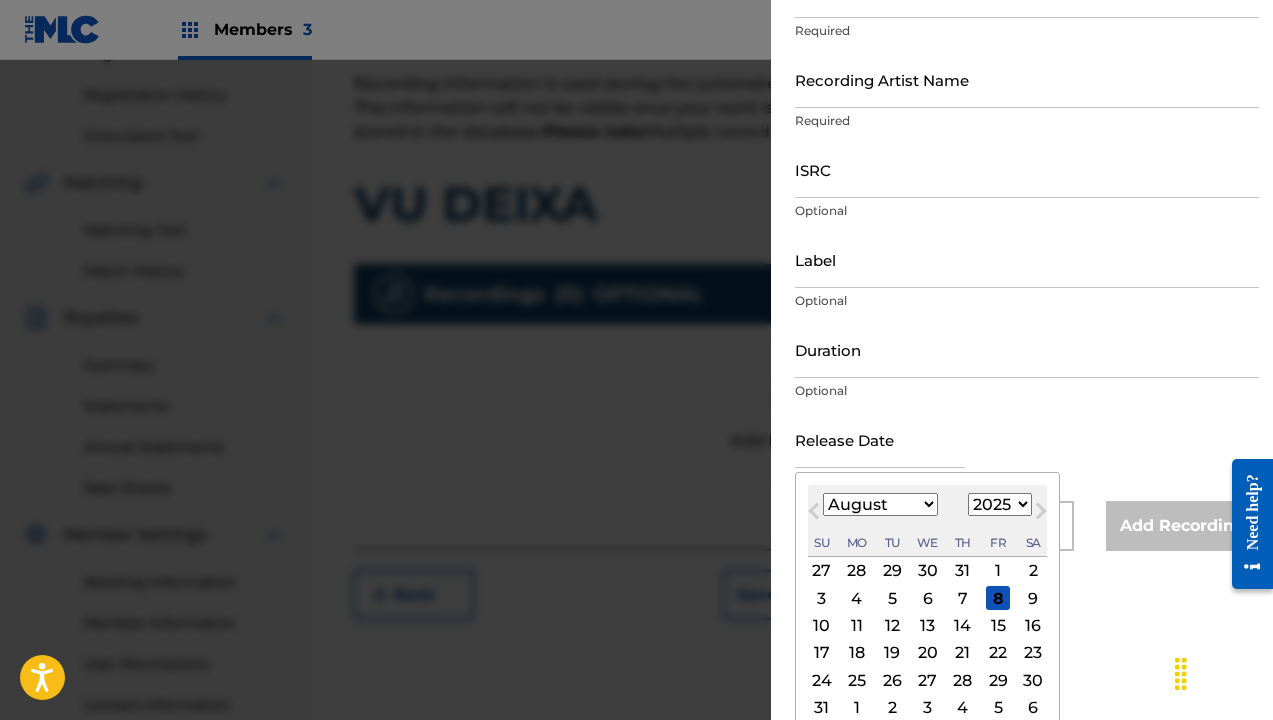 select on "2022" 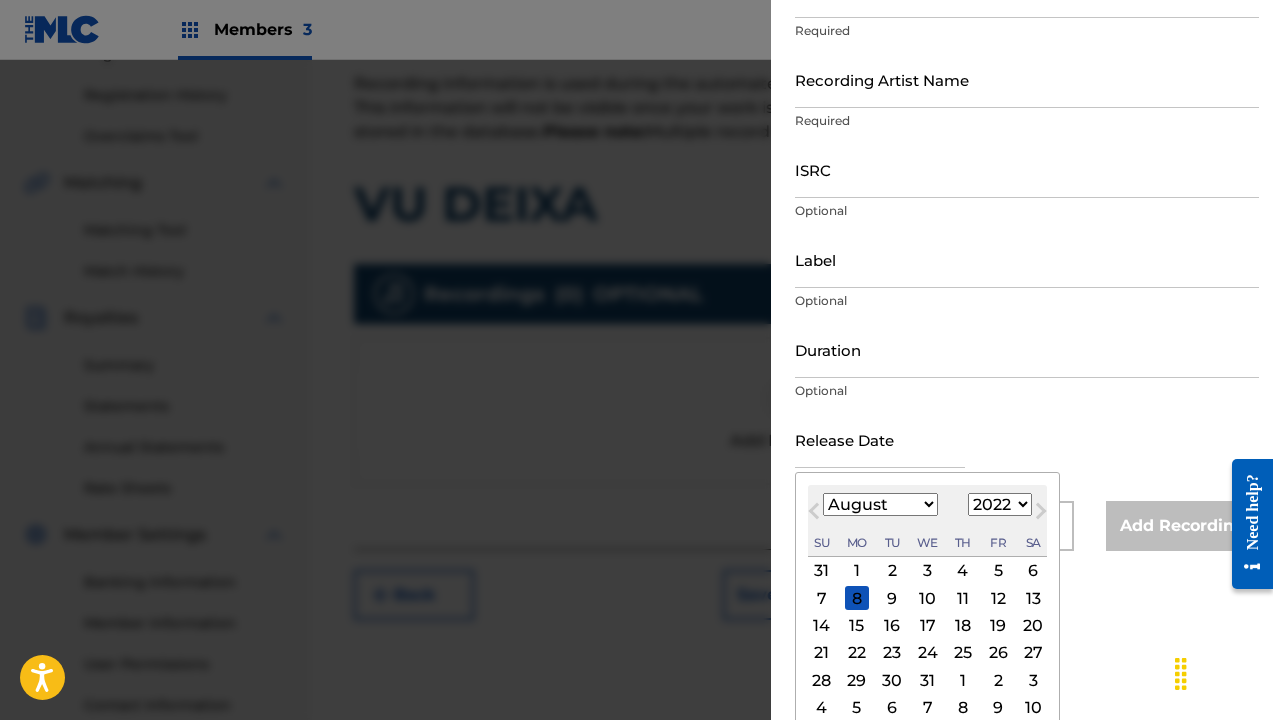 select on "1" 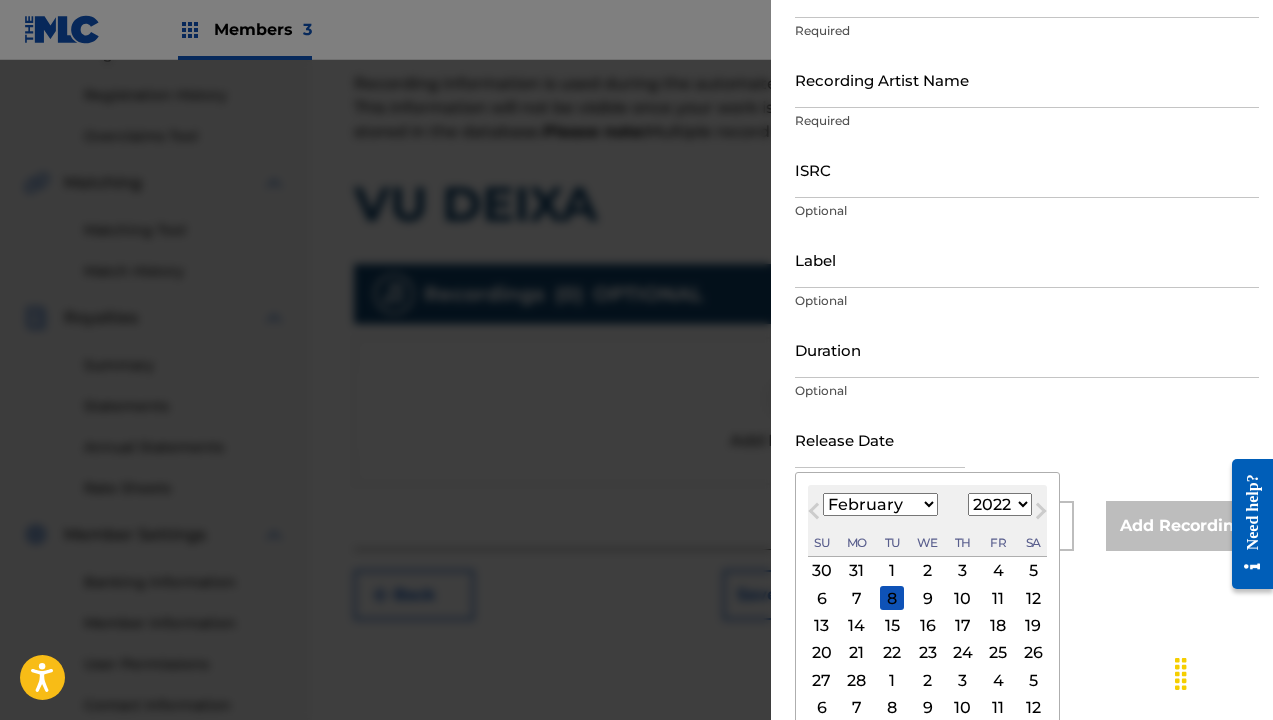 click on "22" at bounding box center [892, 653] 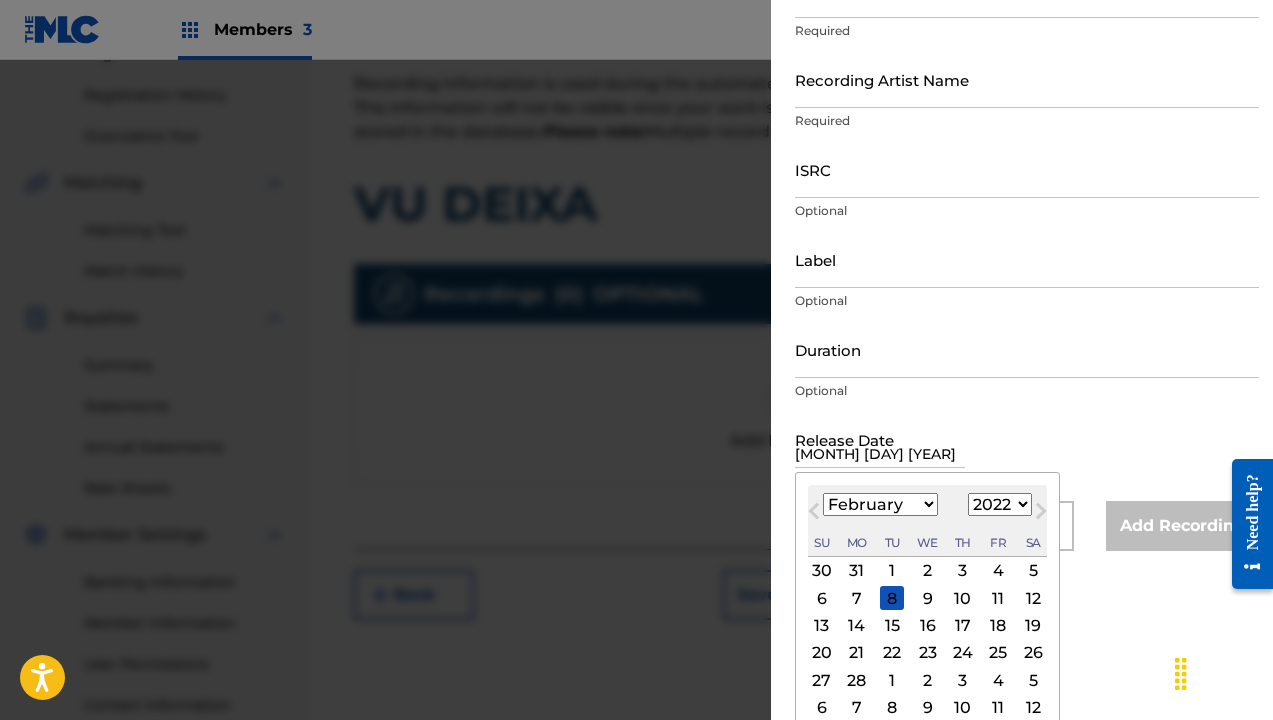 scroll, scrollTop: 11, scrollLeft: 0, axis: vertical 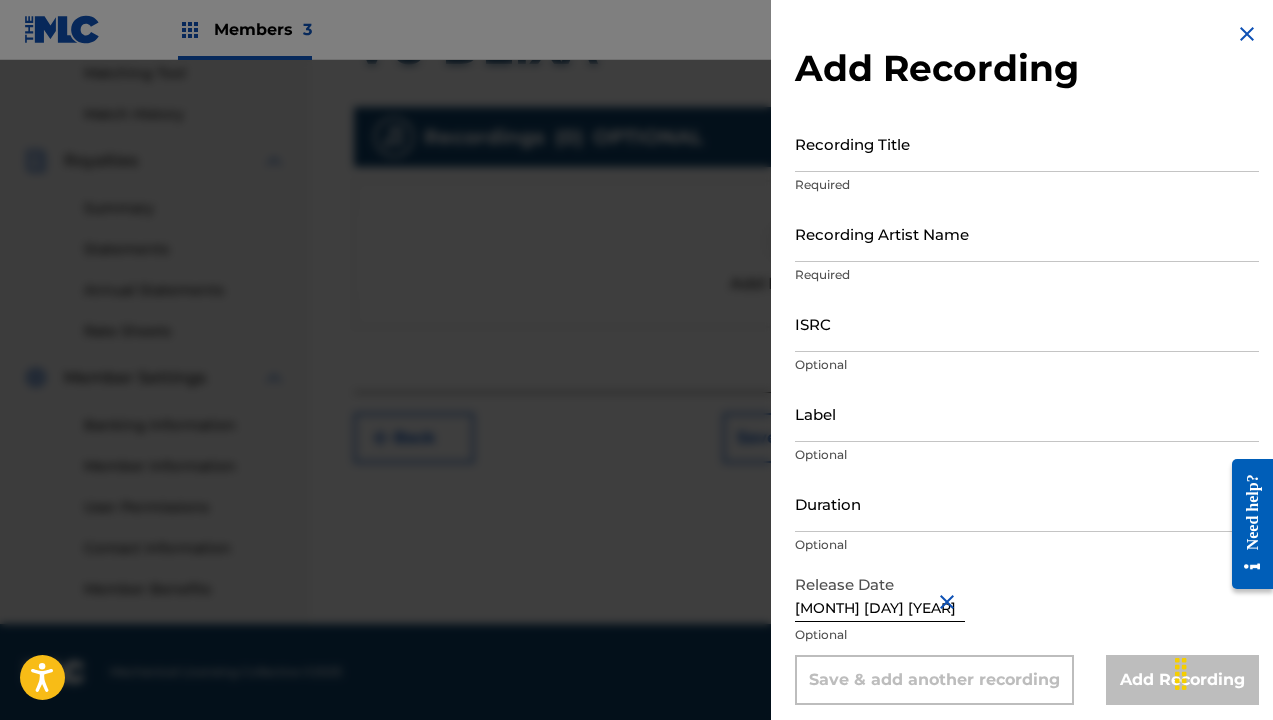 click on "Recording Artist Name" at bounding box center [1027, 233] 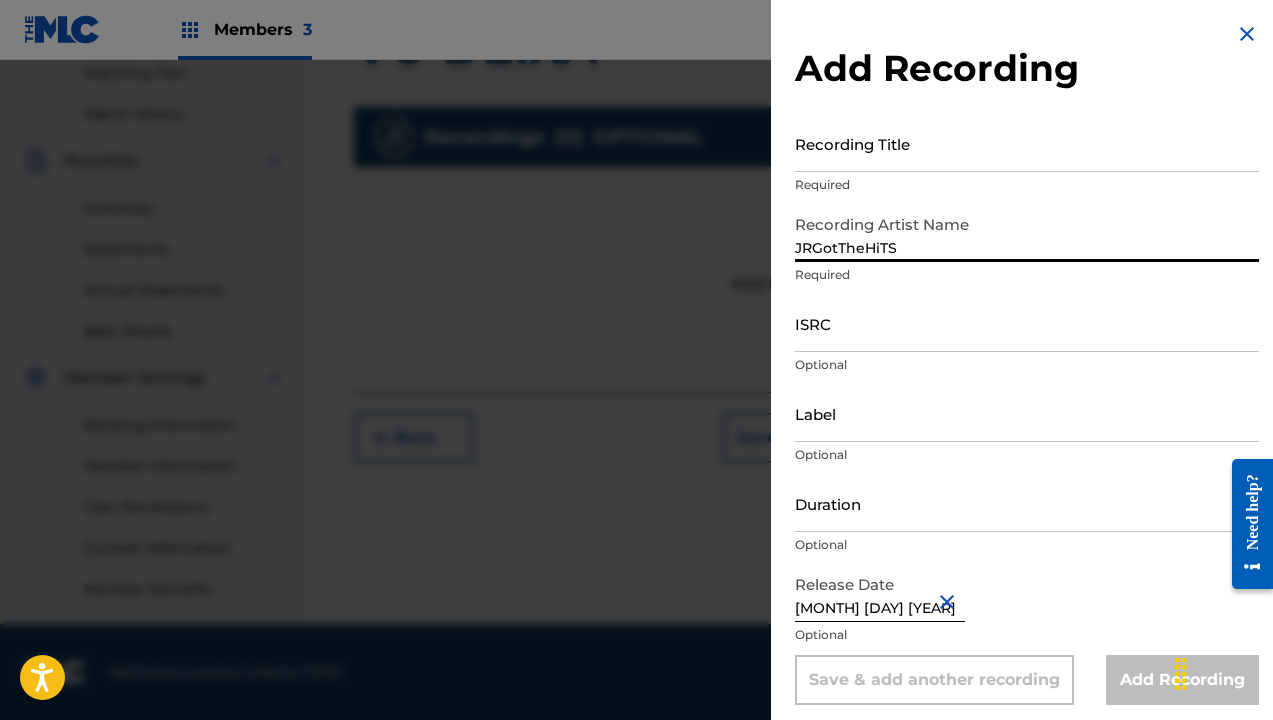 type on "JRGotTheHiTS" 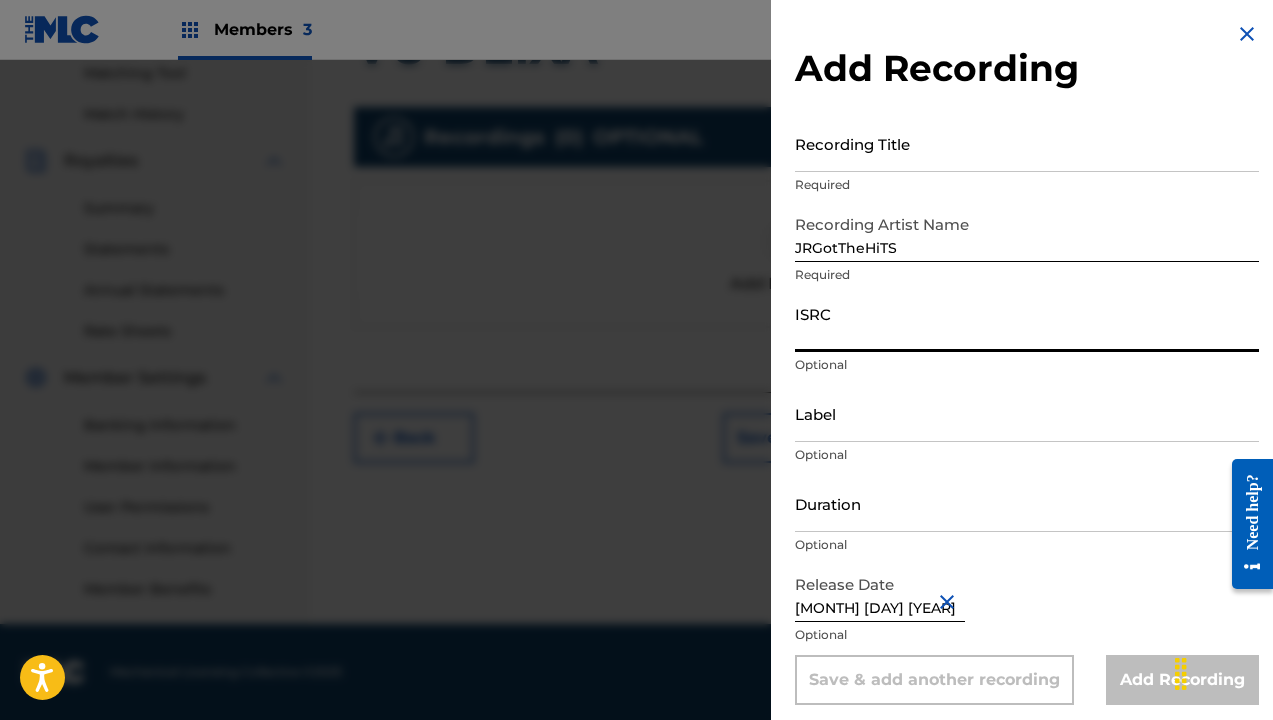 paste on "[LICENSE_NUMBER]" 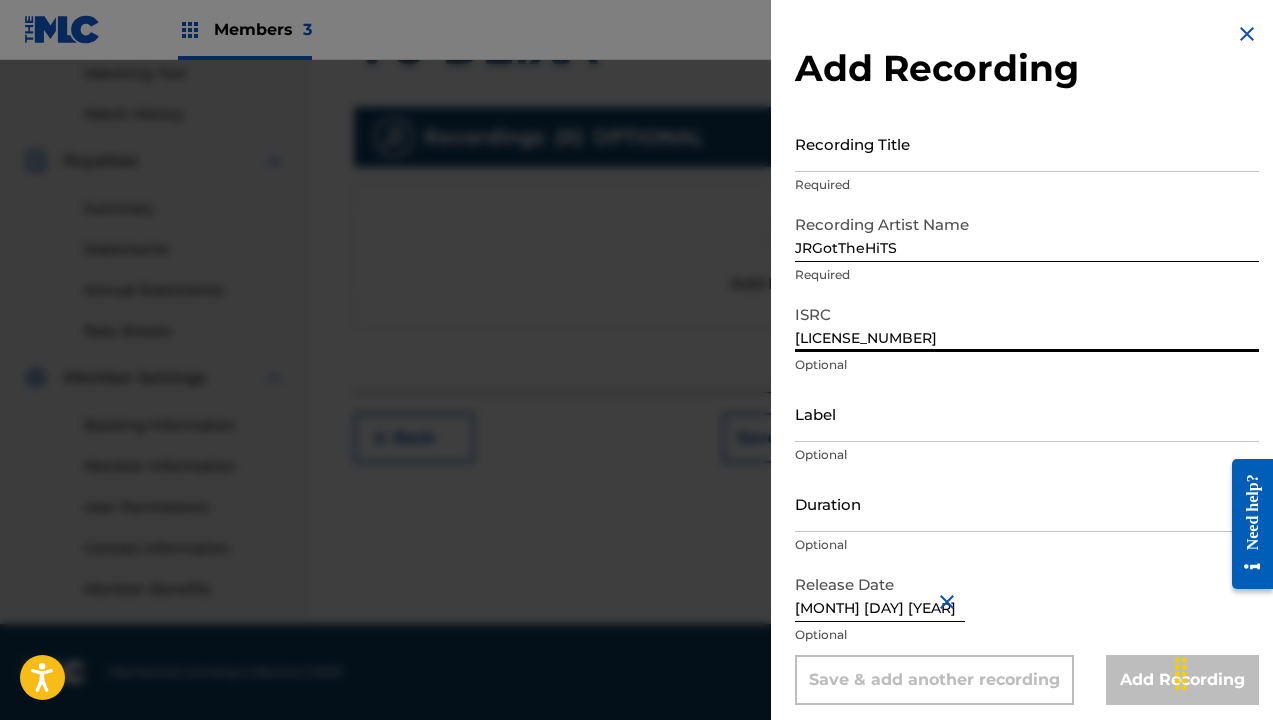 type on "[LICENSE_NUMBER]" 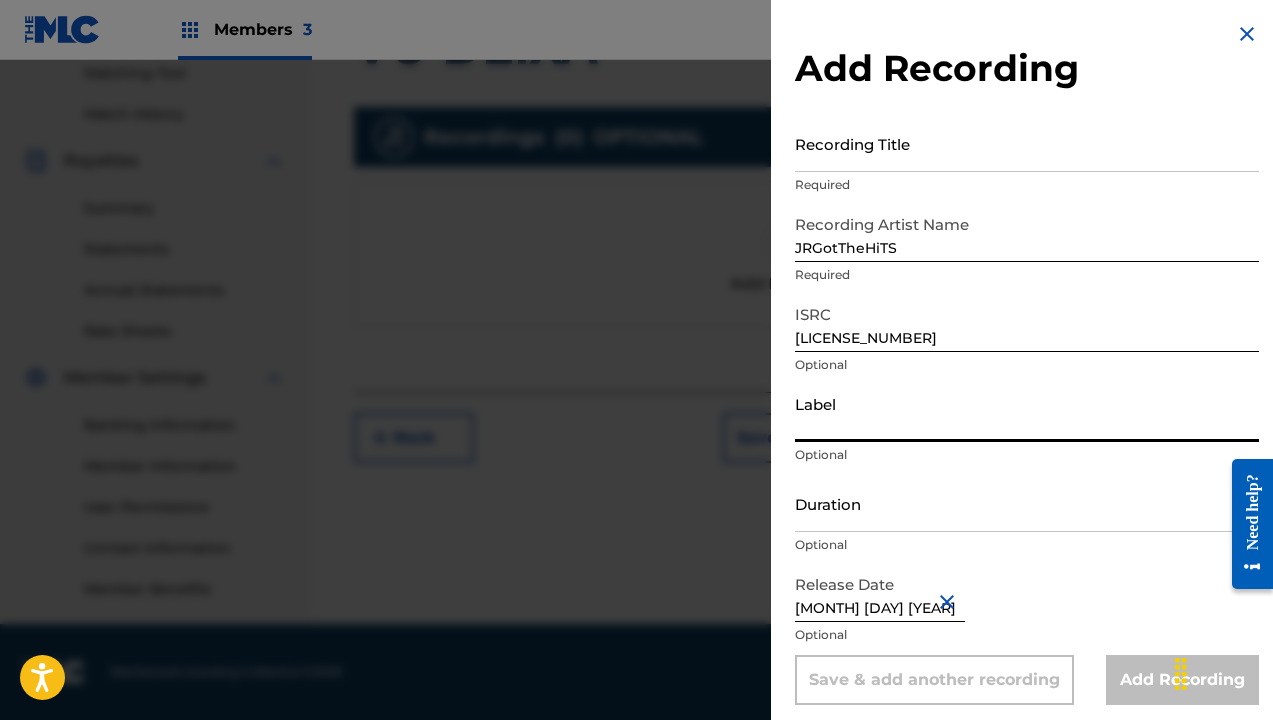 click on "Label" at bounding box center [1027, 413] 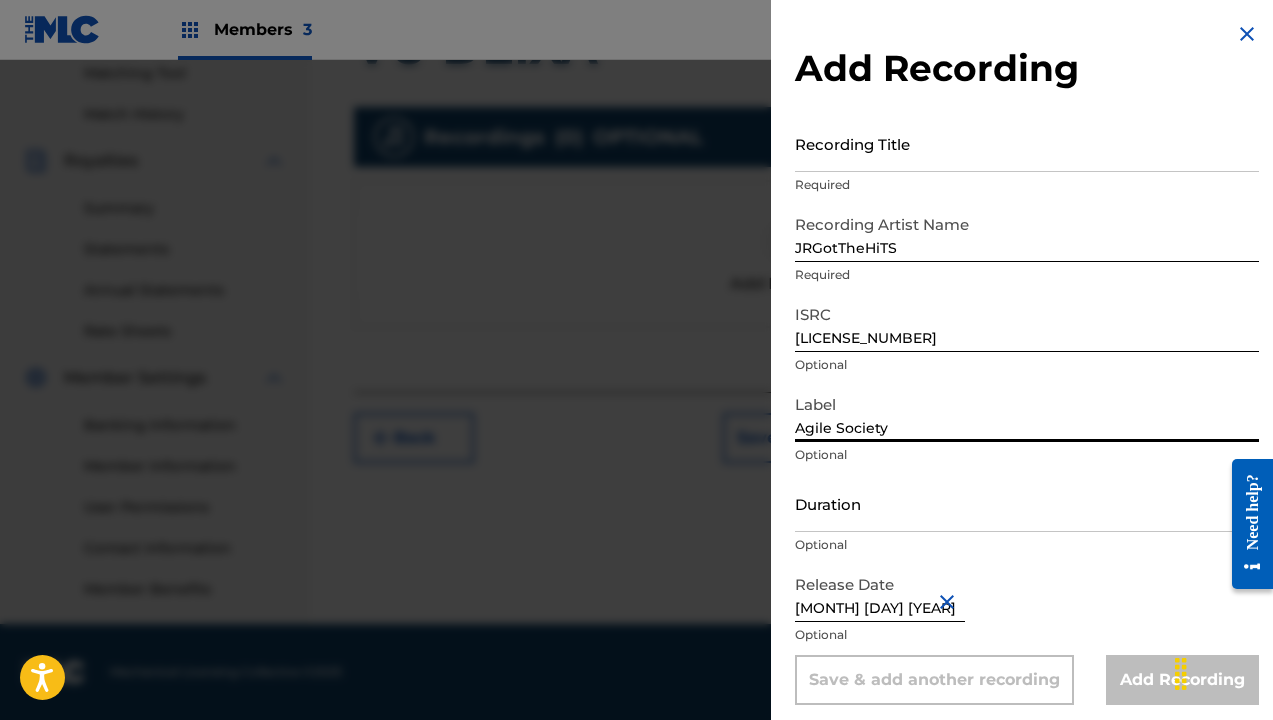 type on "Agile Society" 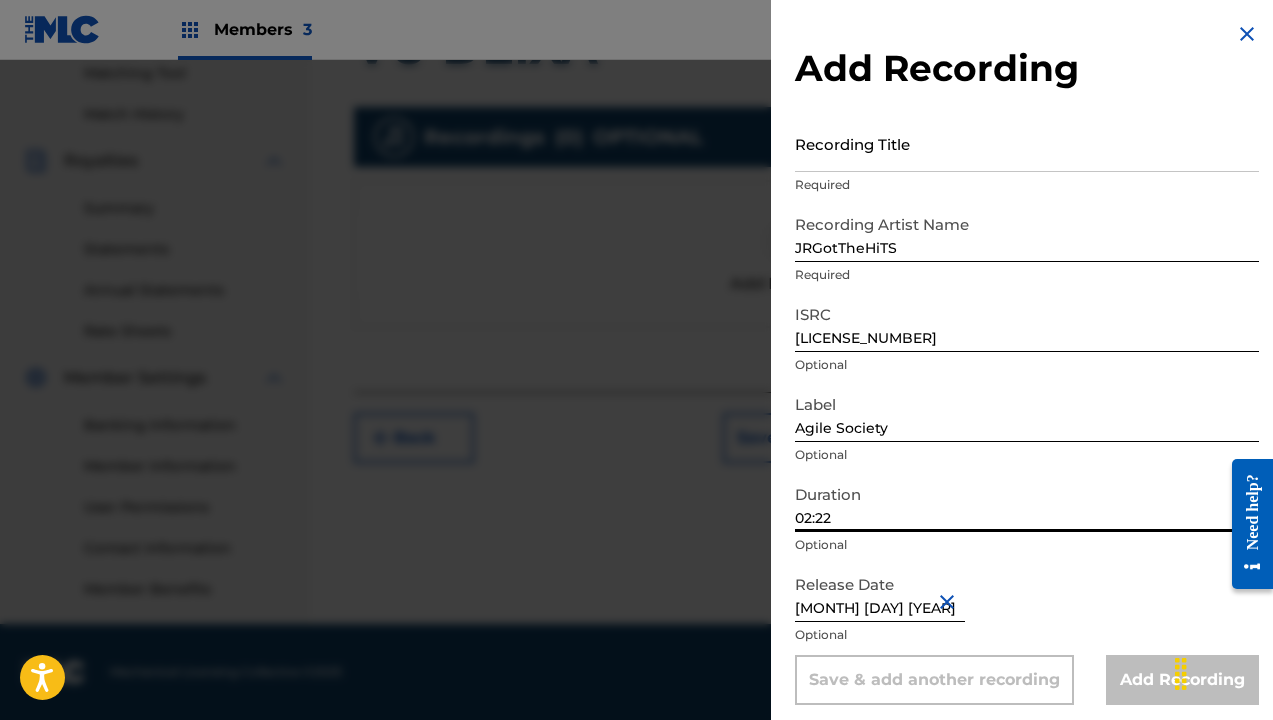 scroll, scrollTop: 11, scrollLeft: 0, axis: vertical 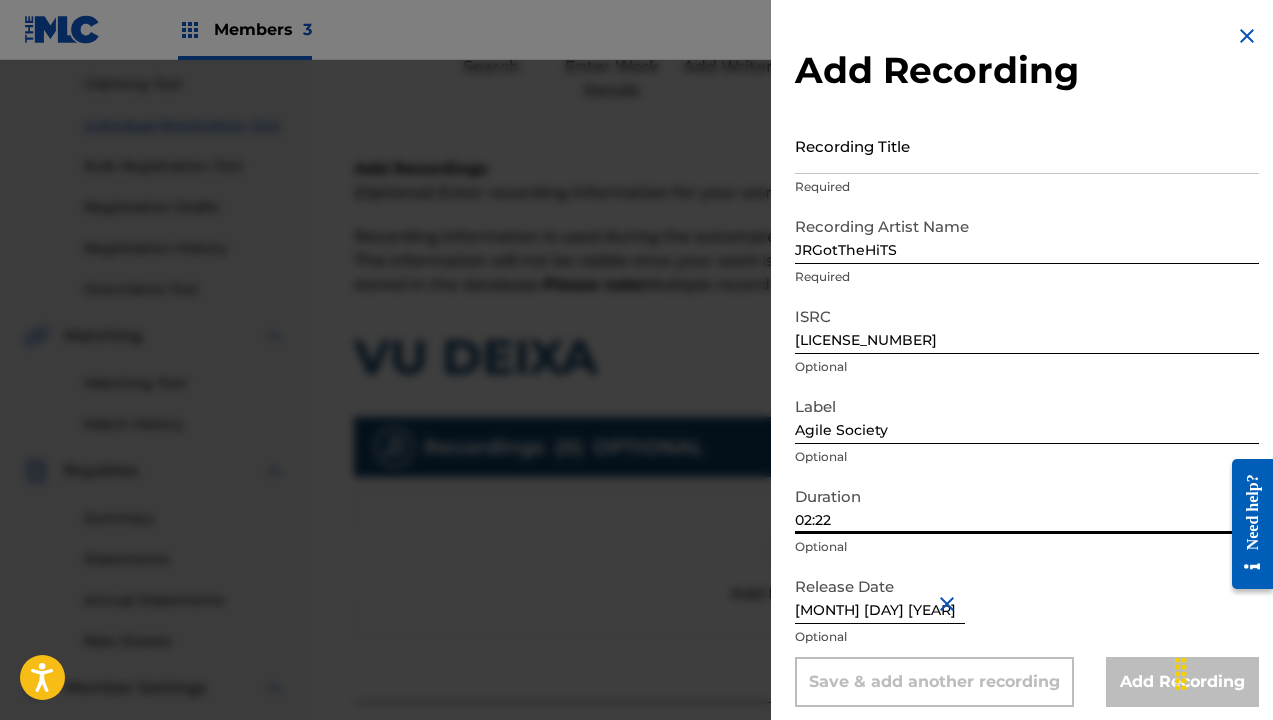 type on "02:22" 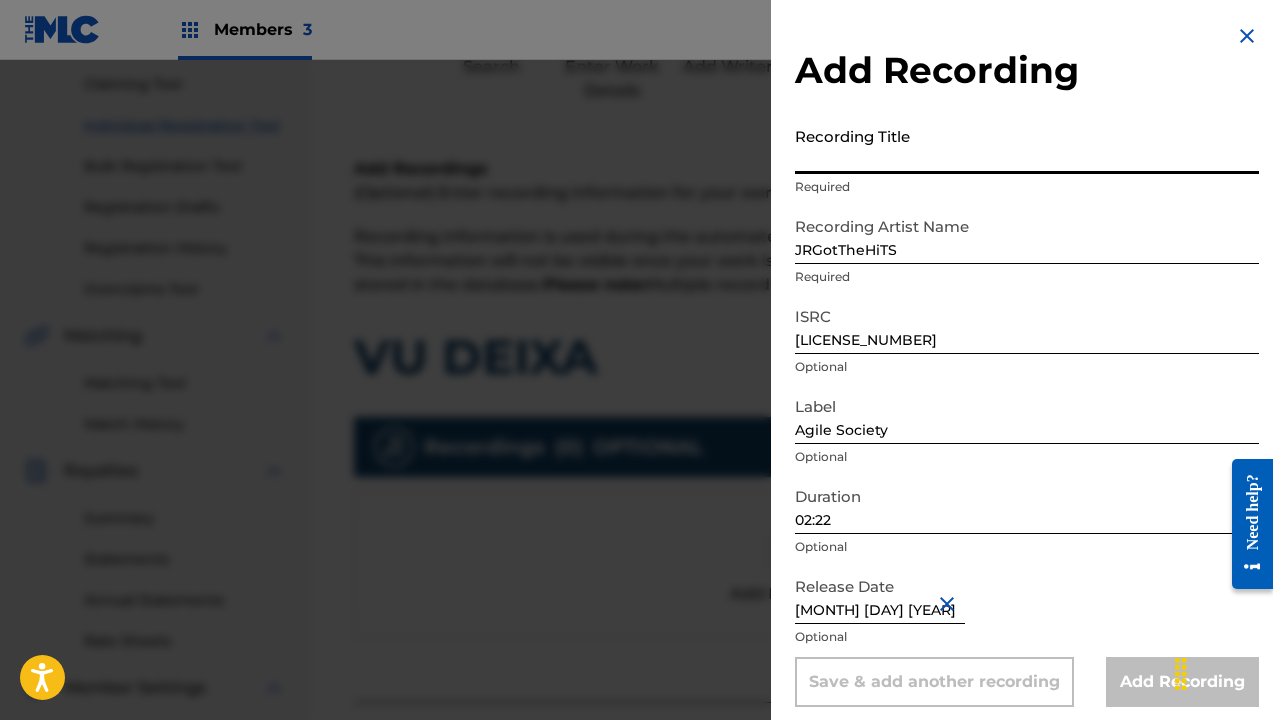 click on "Recording Title" at bounding box center (1027, 145) 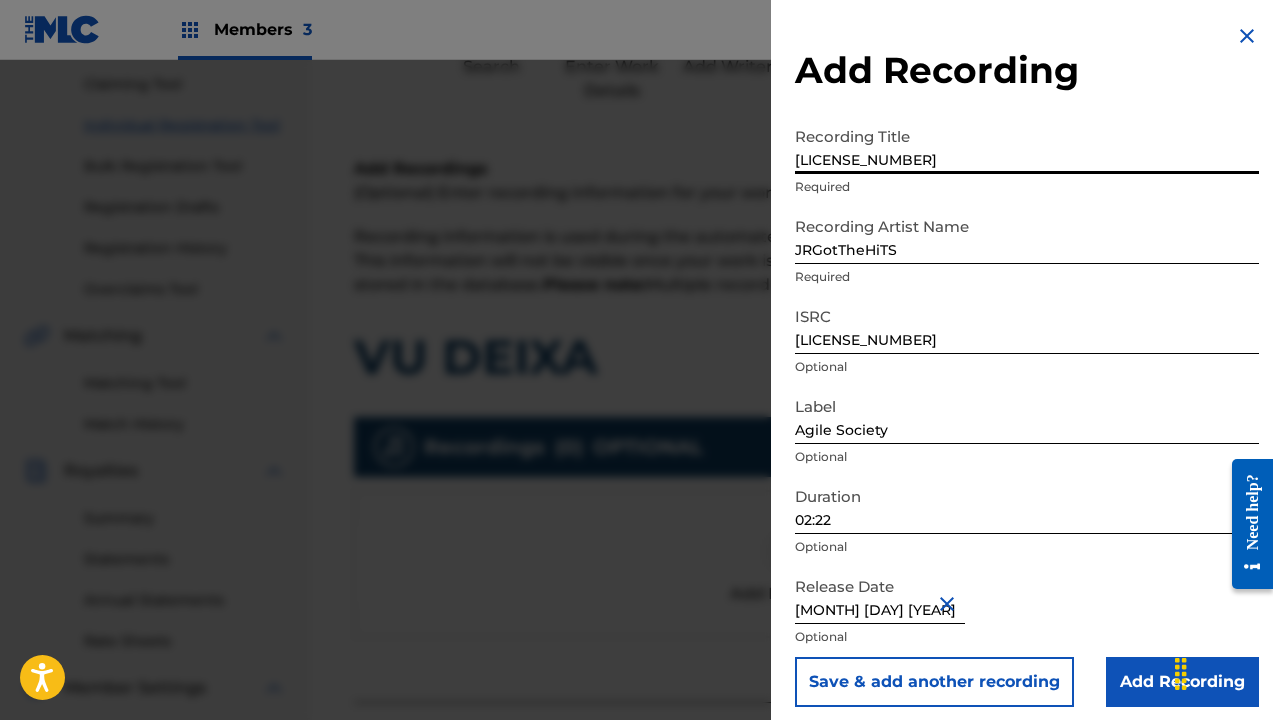click on "[LICENSE_NUMBER]" at bounding box center (1027, 145) 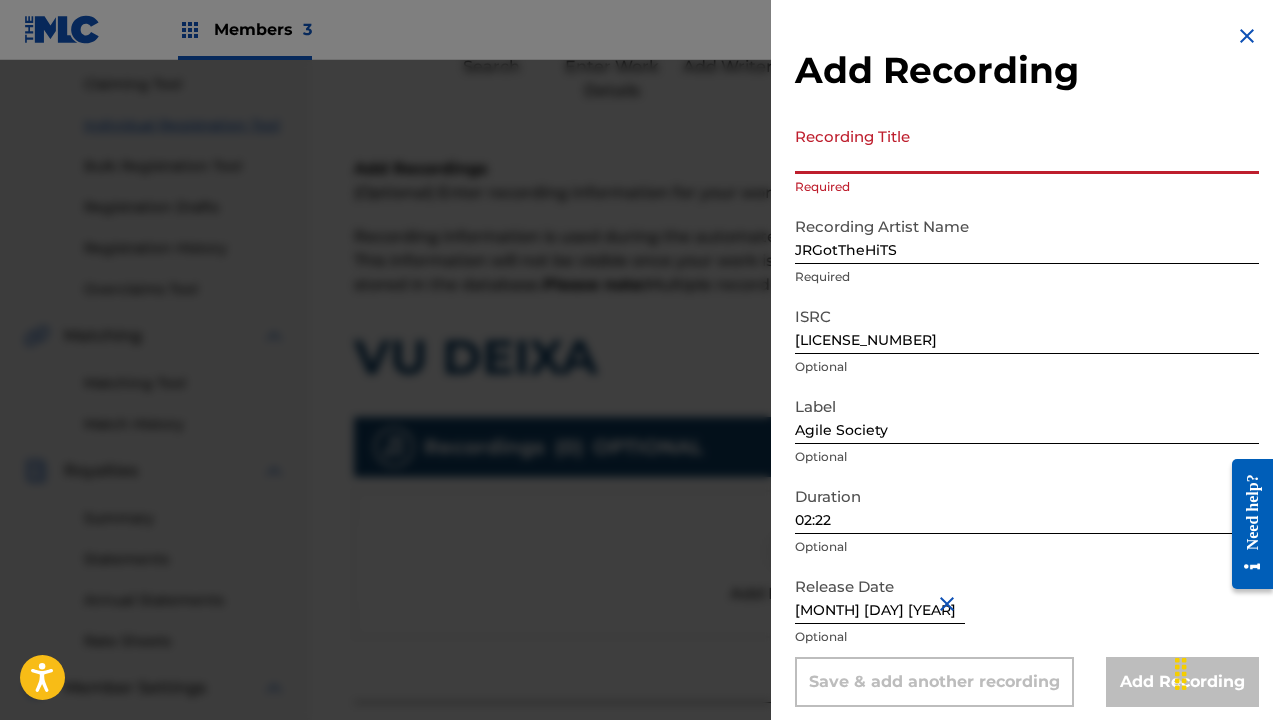 paste on "VU DEIXA" 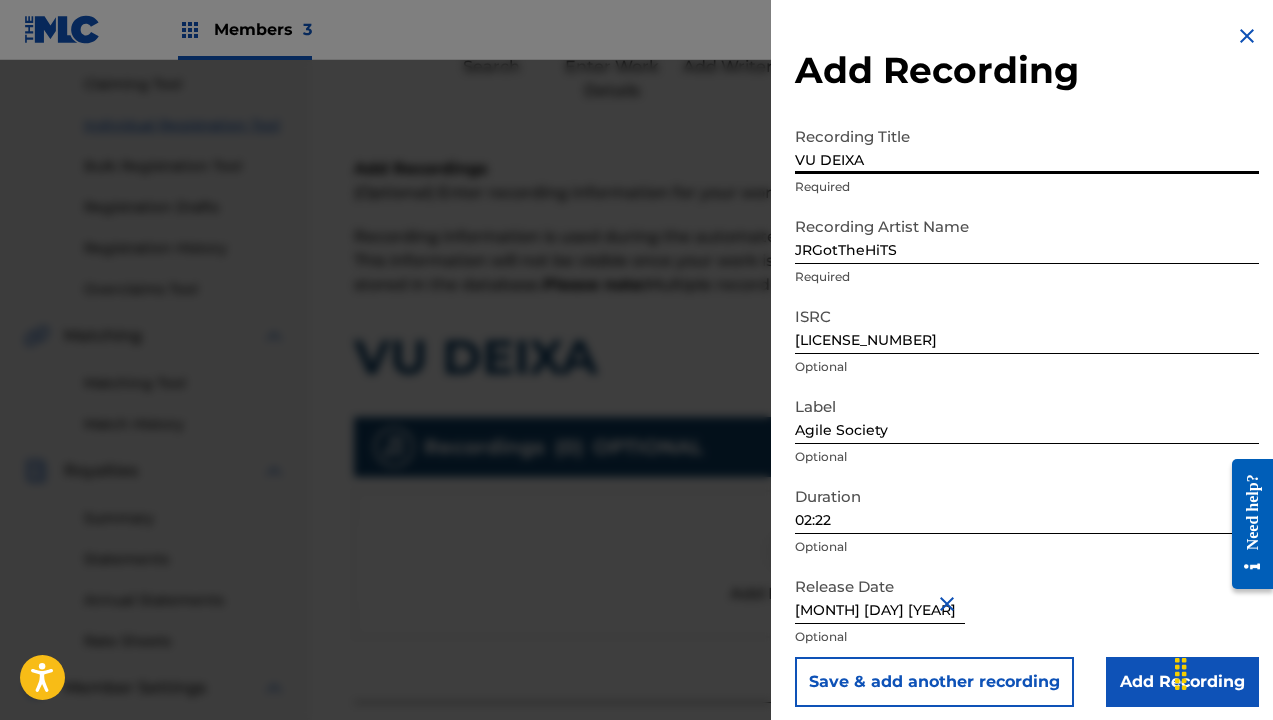 scroll, scrollTop: 11, scrollLeft: 0, axis: vertical 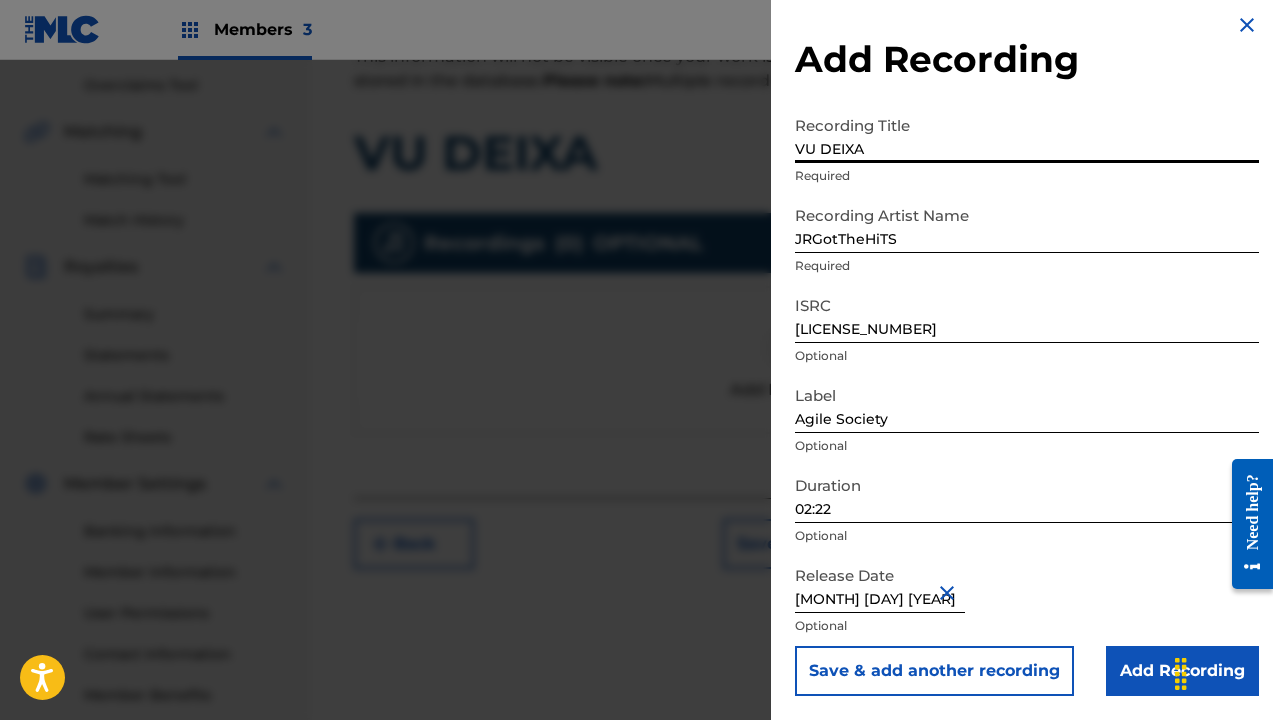 type on "VU DEIXA" 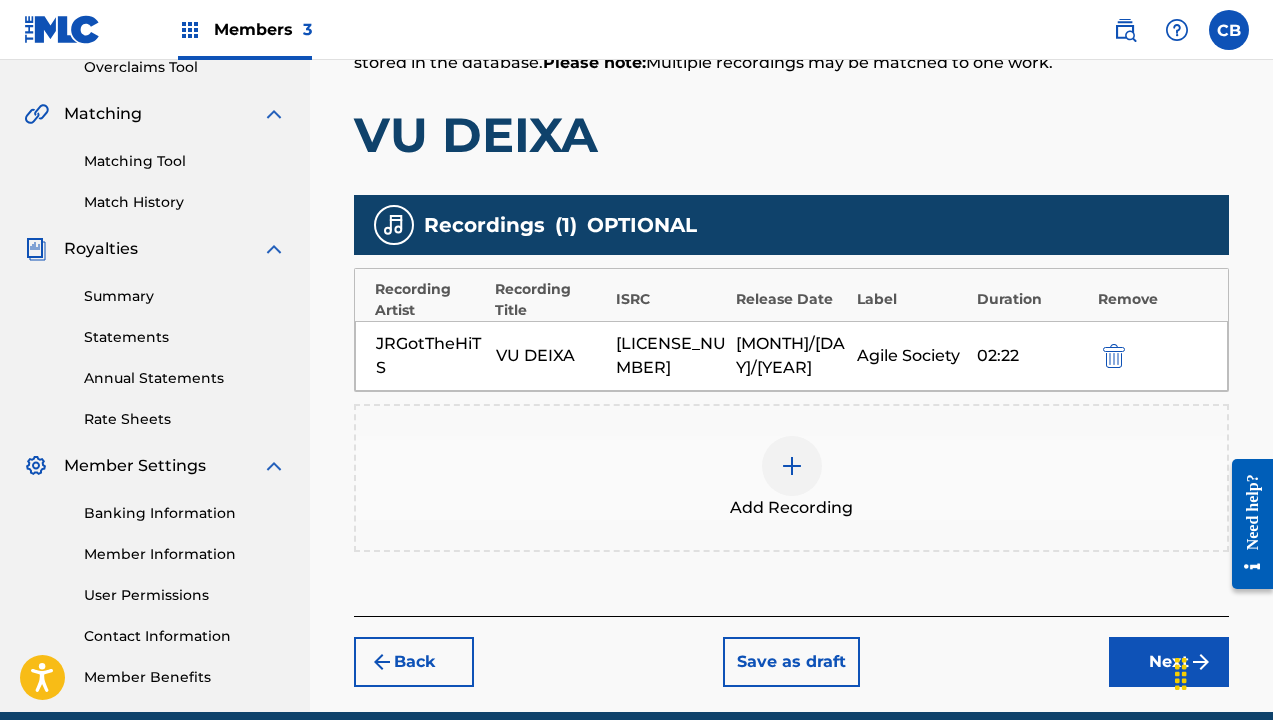 scroll, scrollTop: 520, scrollLeft: 0, axis: vertical 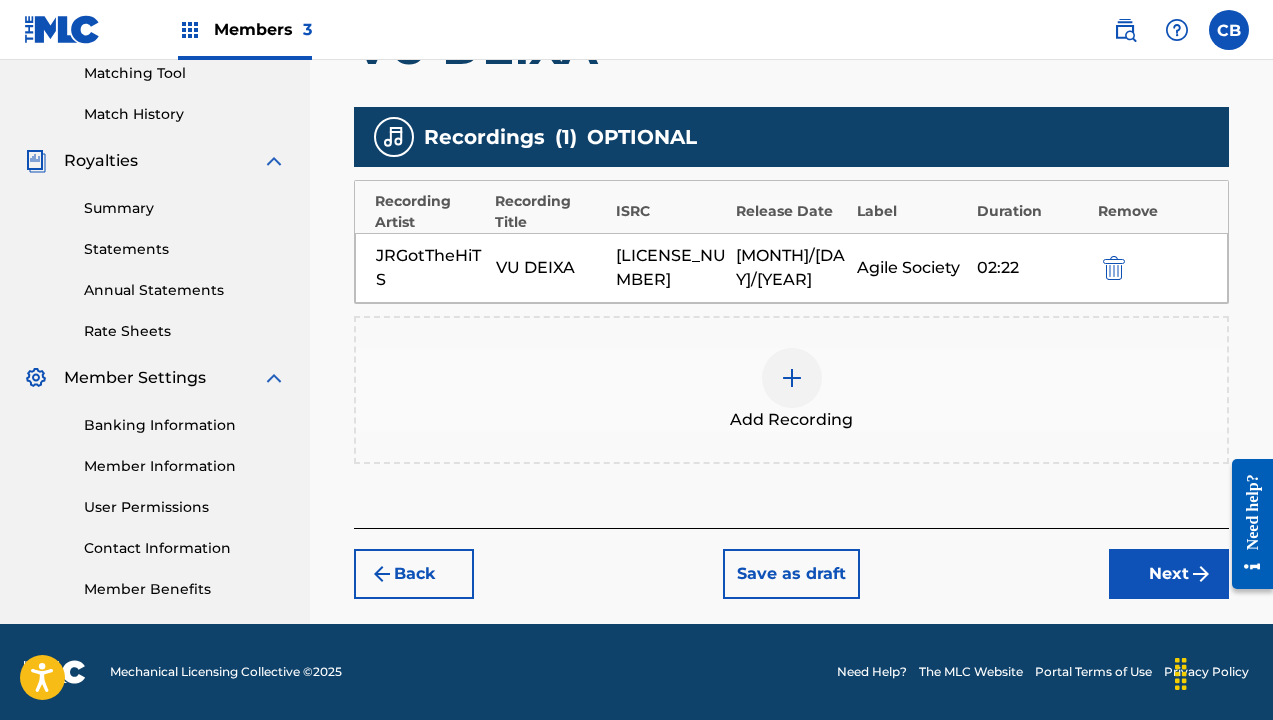 click on "Next" at bounding box center (1169, 574) 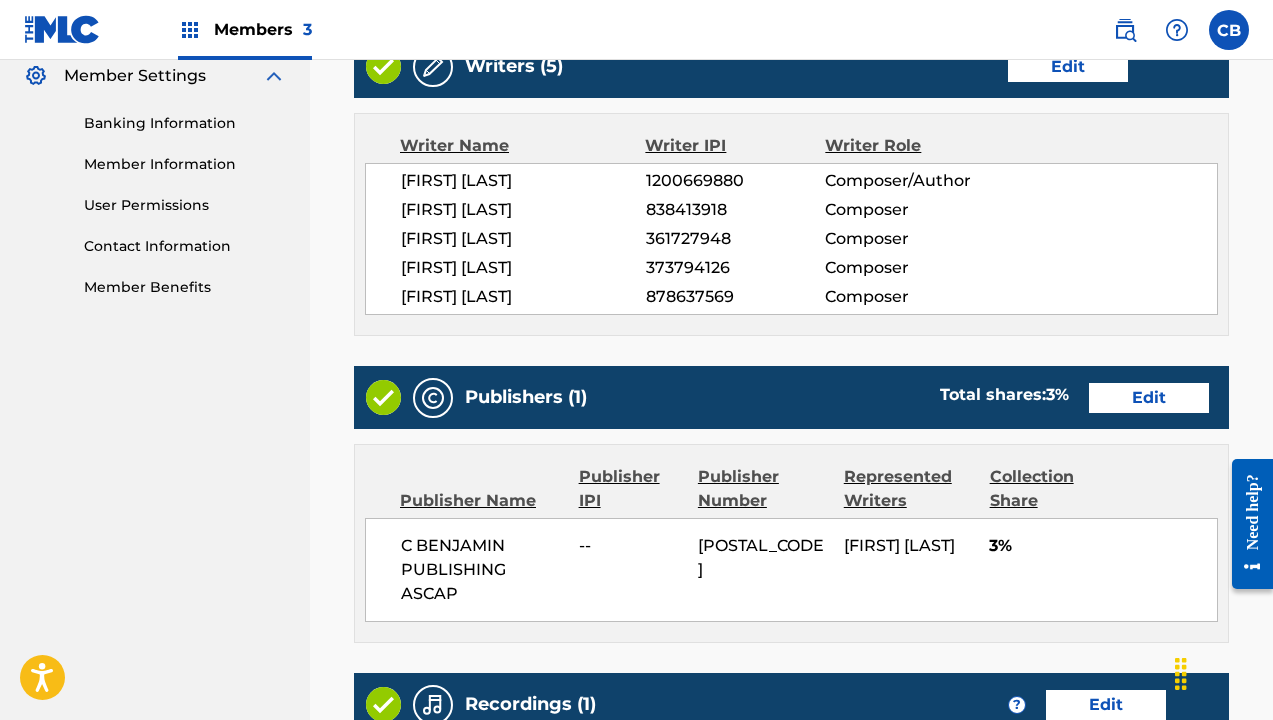 scroll, scrollTop: 777, scrollLeft: 0, axis: vertical 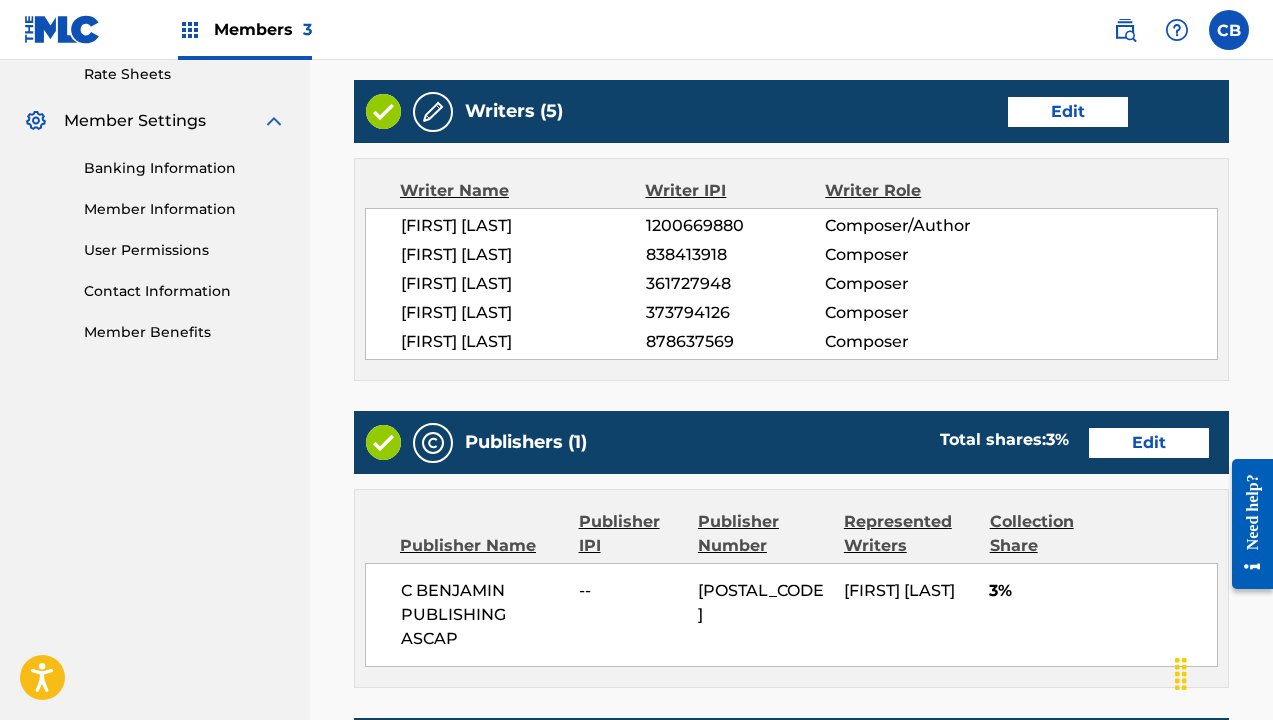 click on "Edit" at bounding box center [1068, 112] 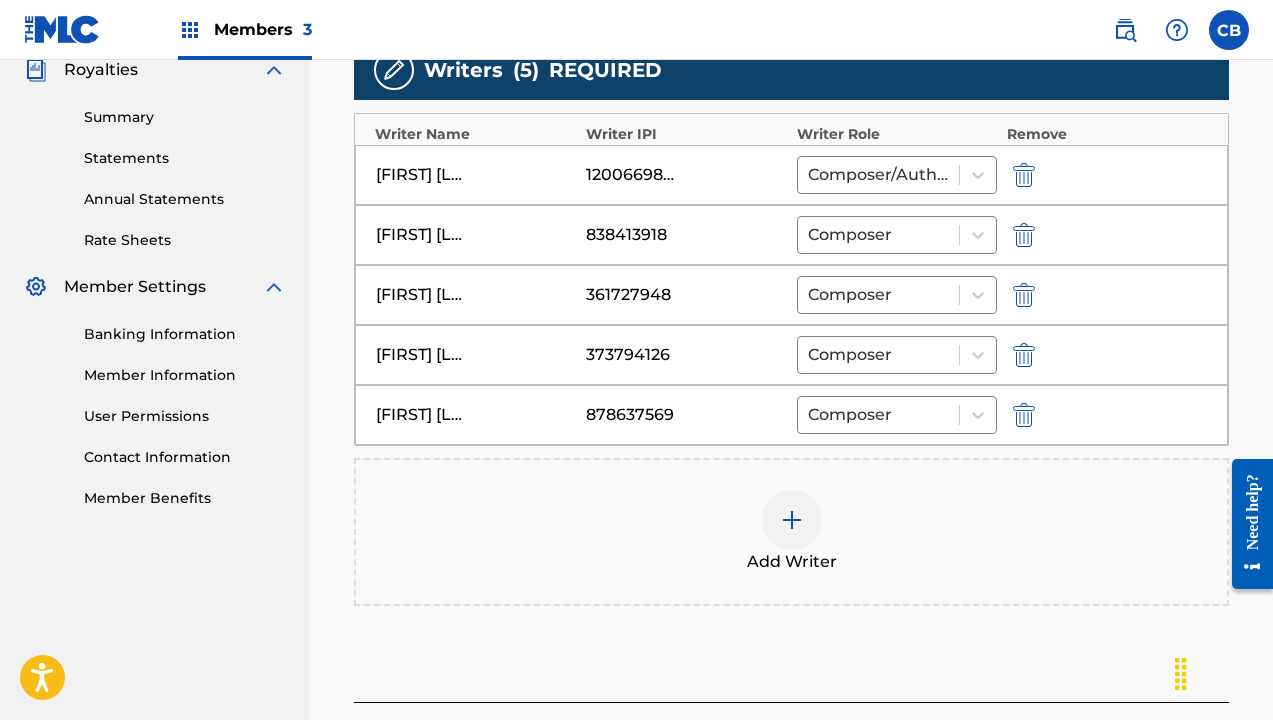 scroll, scrollTop: 436, scrollLeft: 0, axis: vertical 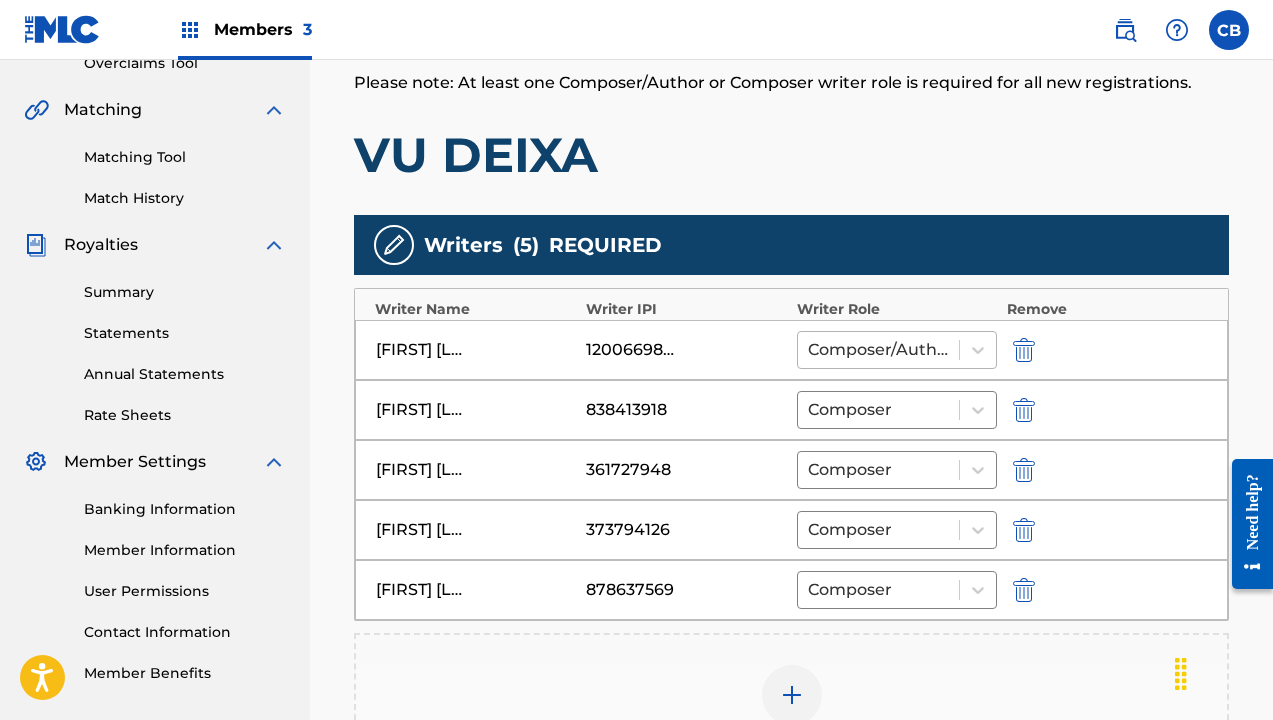 click on "Composer/Author" at bounding box center (878, 350) 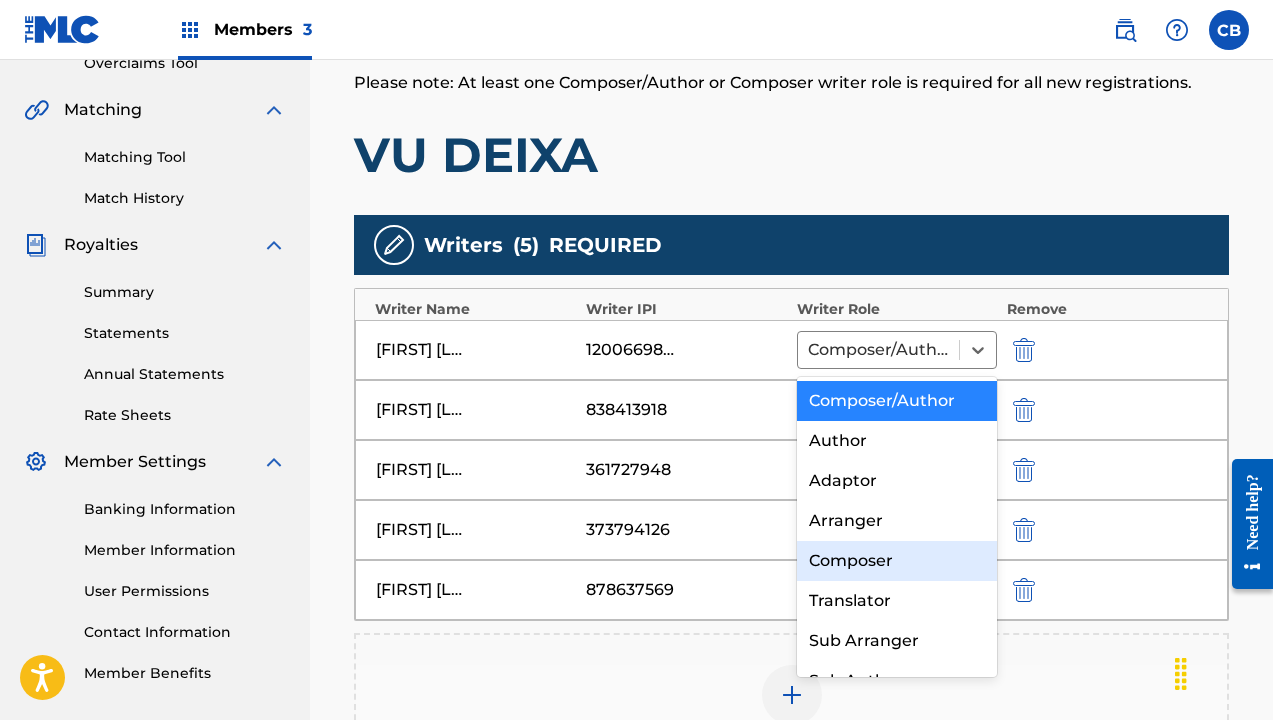 click on "Composer" at bounding box center [897, 561] 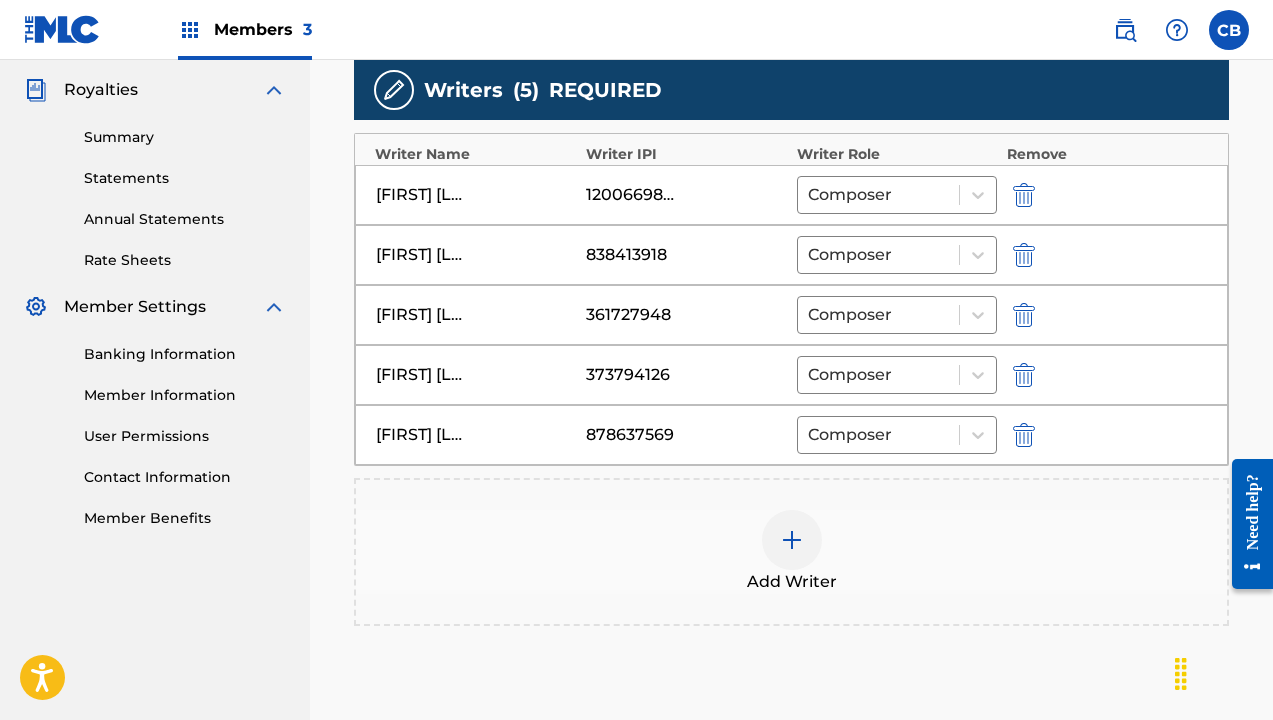 scroll, scrollTop: 780, scrollLeft: 0, axis: vertical 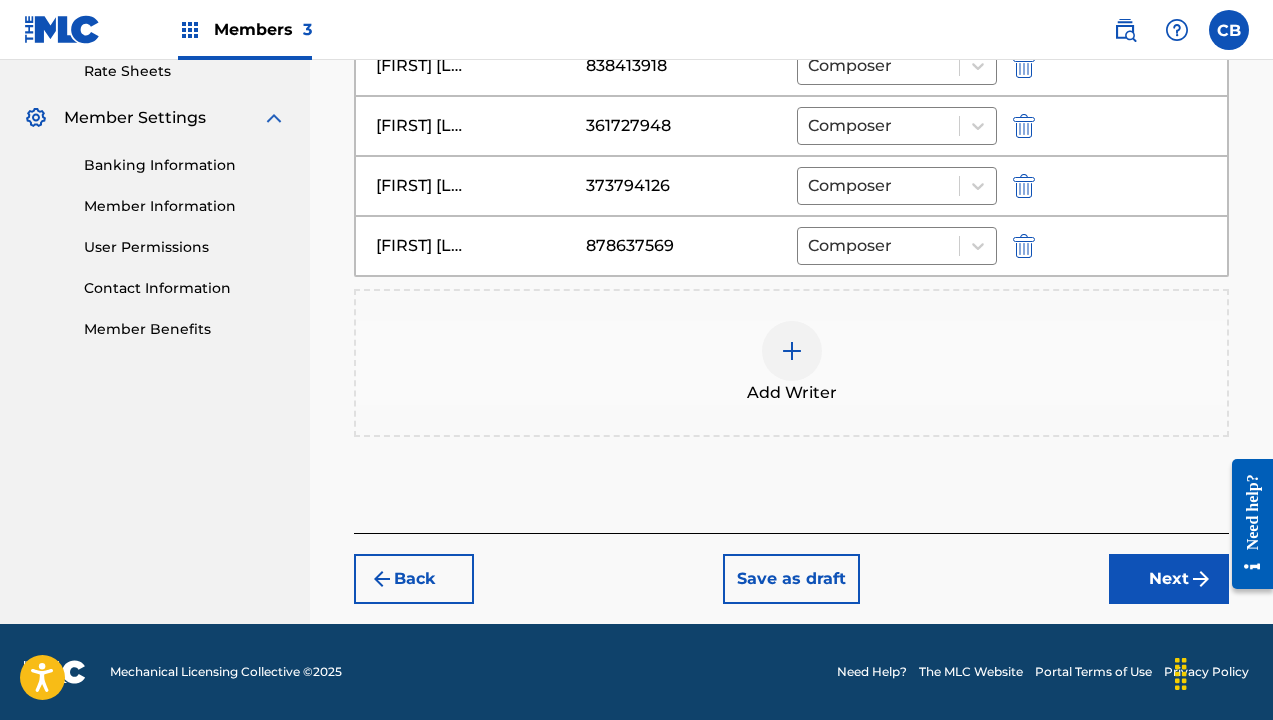 click on "Next" at bounding box center [1169, 579] 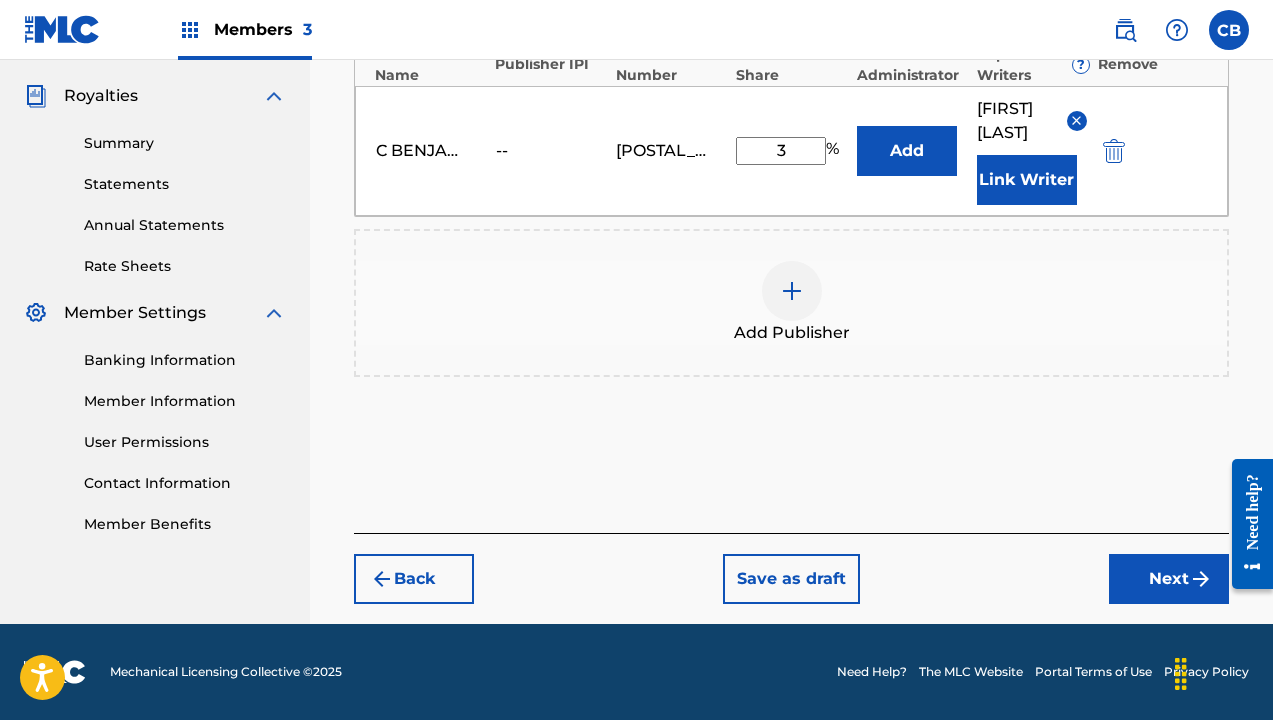 scroll, scrollTop: 633, scrollLeft: 0, axis: vertical 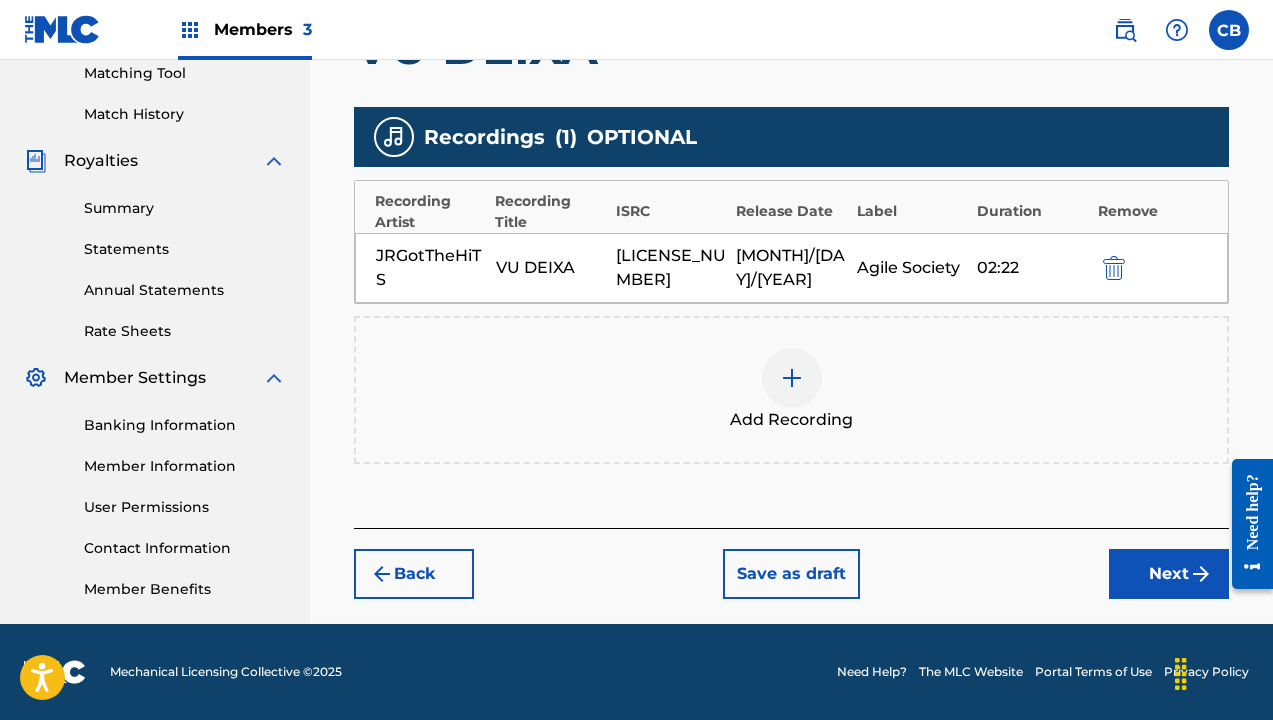 click on "Next" at bounding box center (1169, 574) 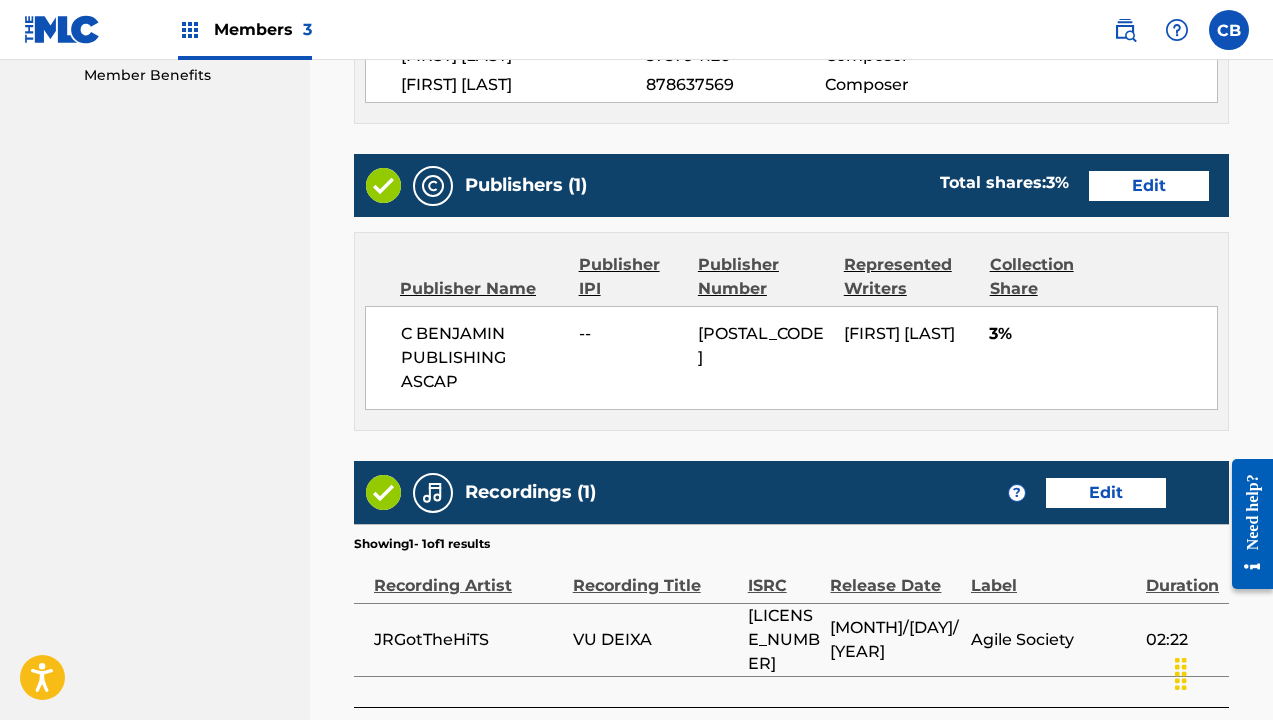 scroll, scrollTop: 1183, scrollLeft: 0, axis: vertical 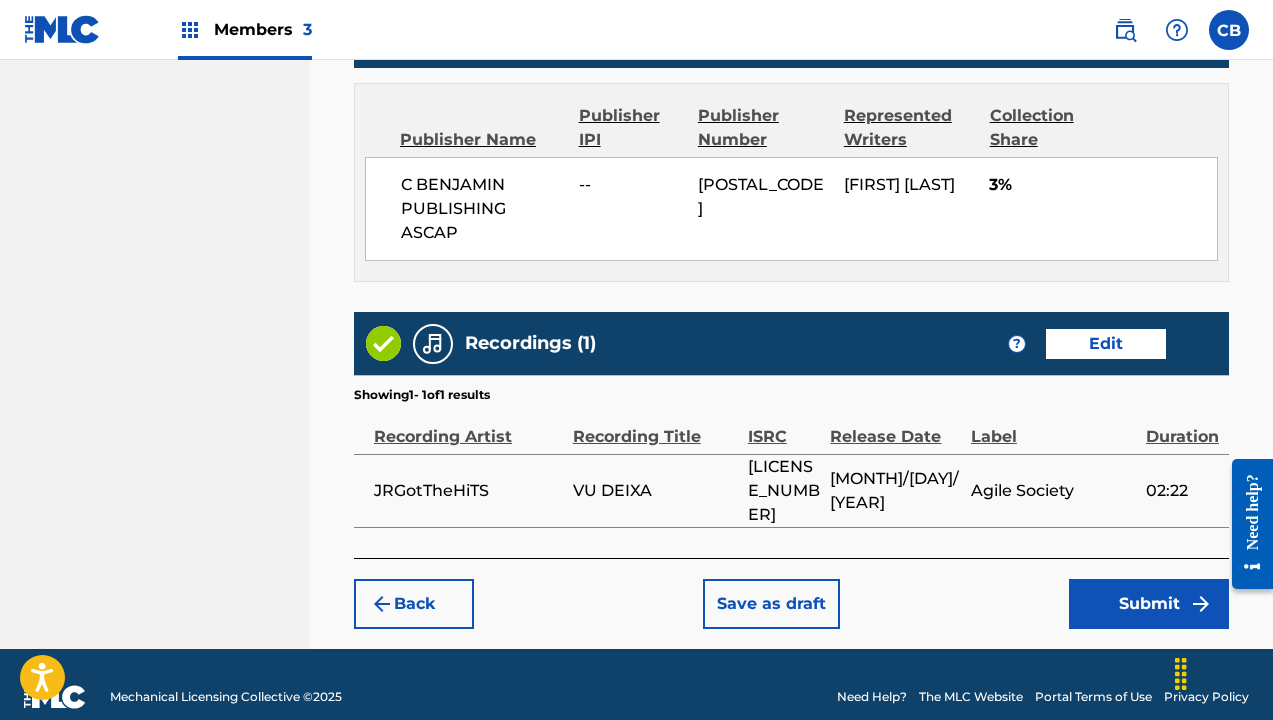 click on "Submit" at bounding box center (1149, 604) 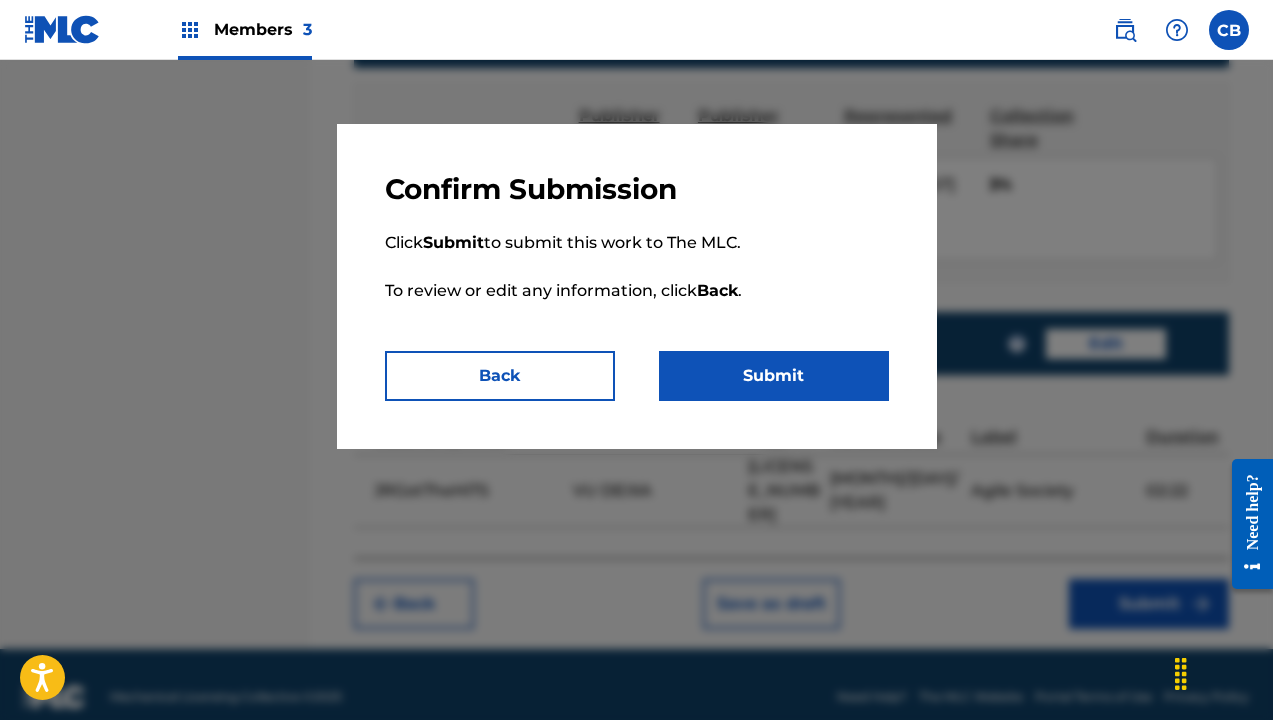click on "Submit" at bounding box center (774, 376) 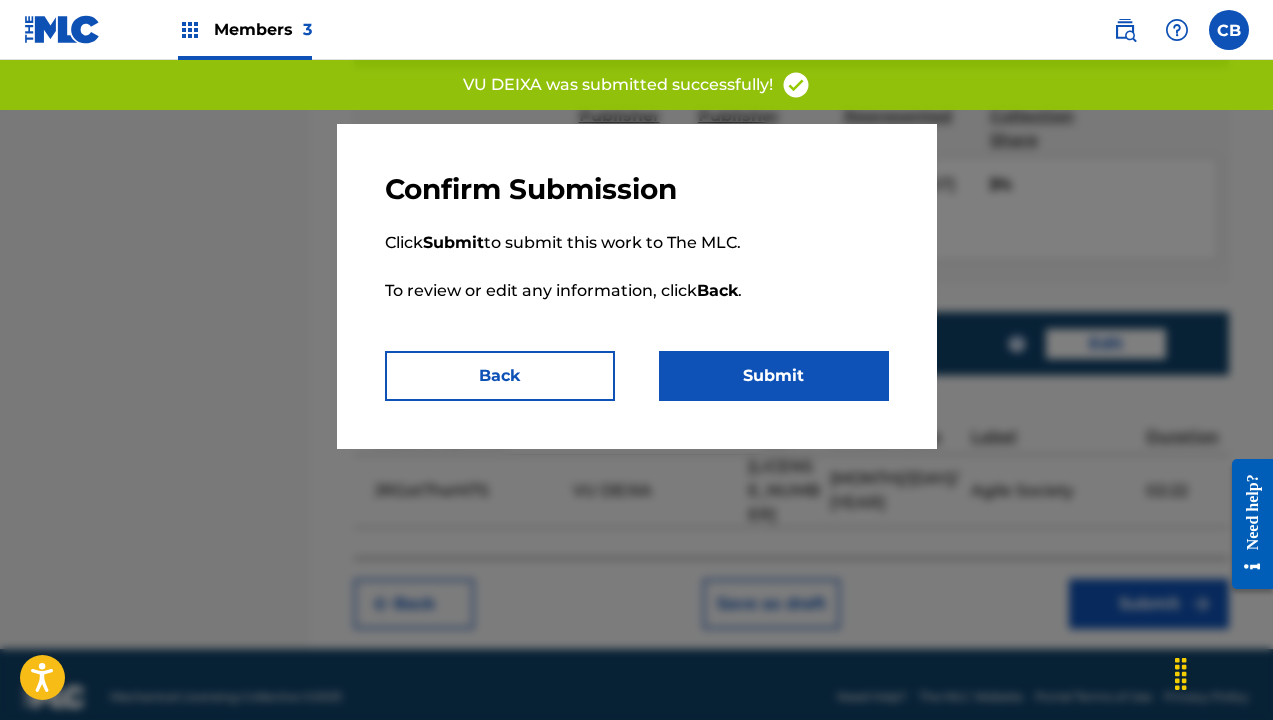scroll, scrollTop: 0, scrollLeft: 0, axis: both 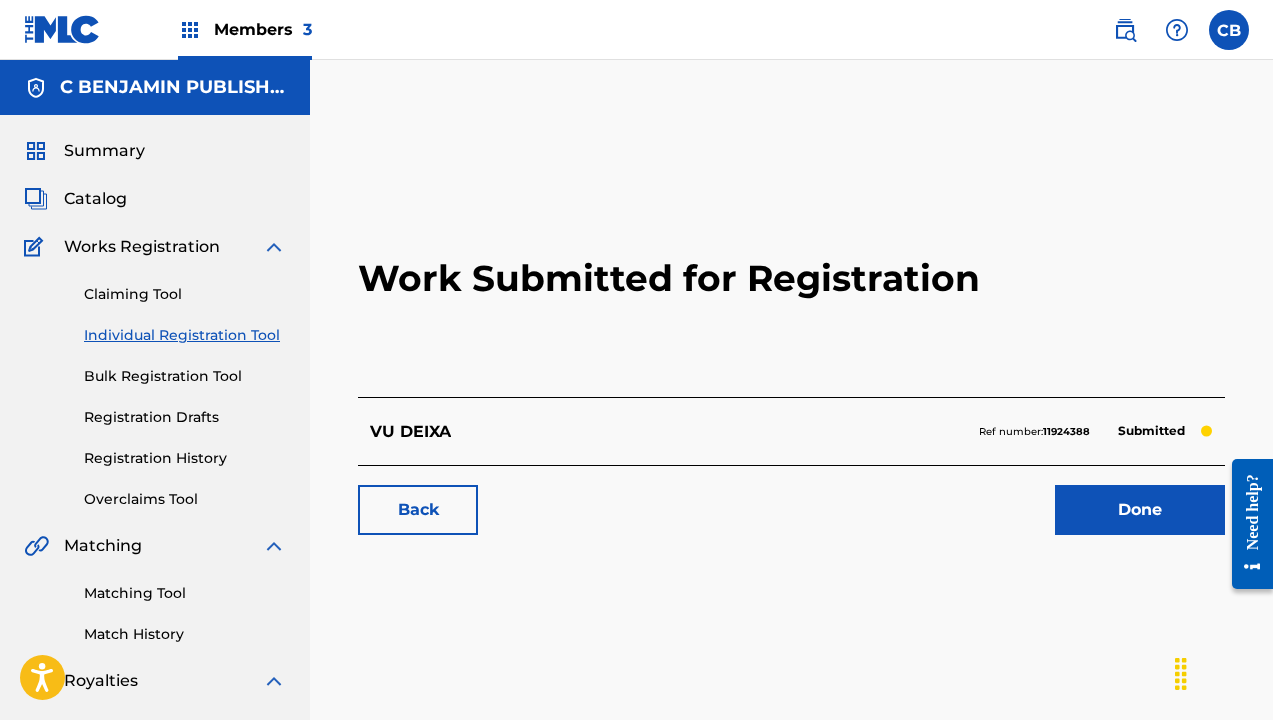 click on "C BENJAMIN PUBLISHING ASCAP" at bounding box center (173, 87) 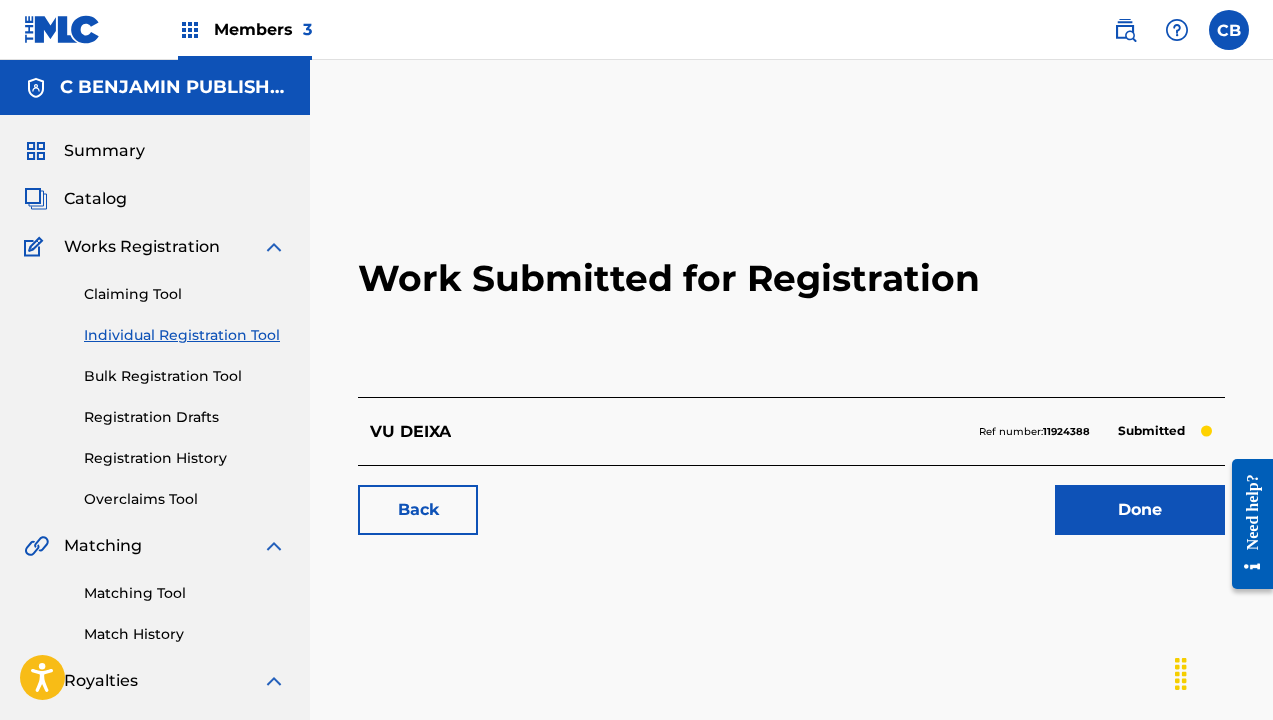 click on "Members    3" at bounding box center [263, 29] 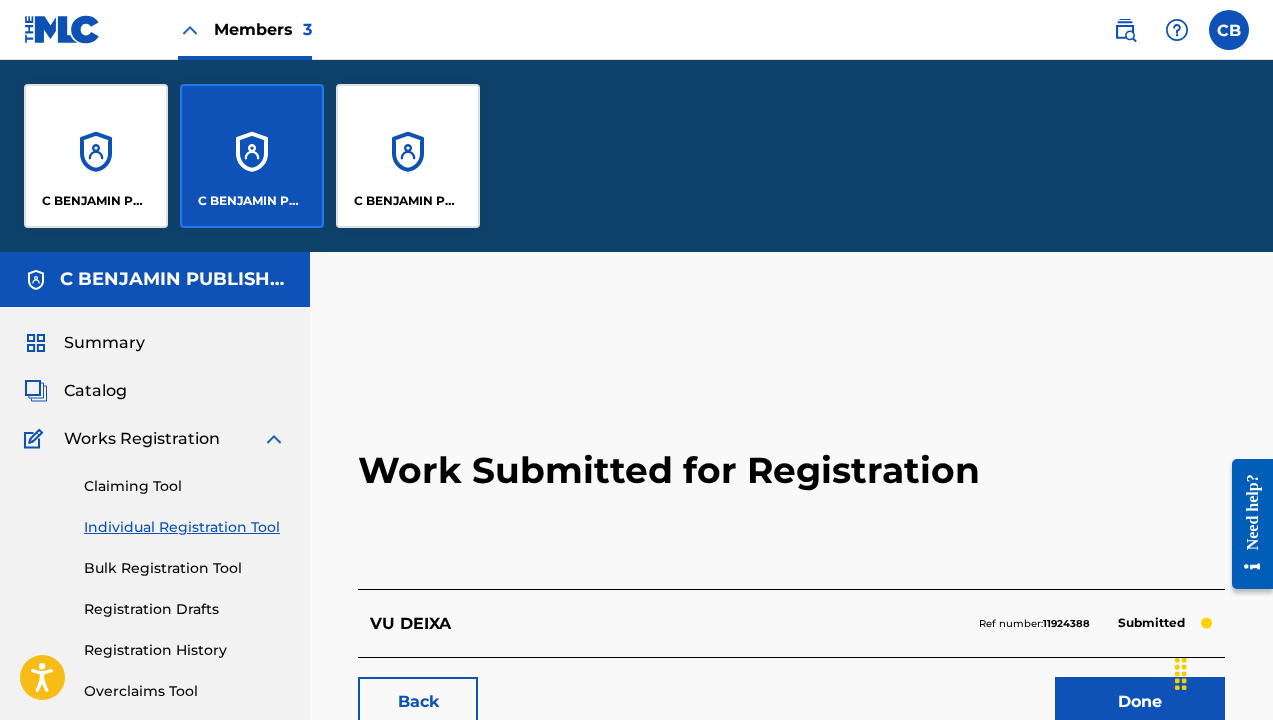 click on "C BENJAMIN PUBLISHING ASCAP" at bounding box center [252, 156] 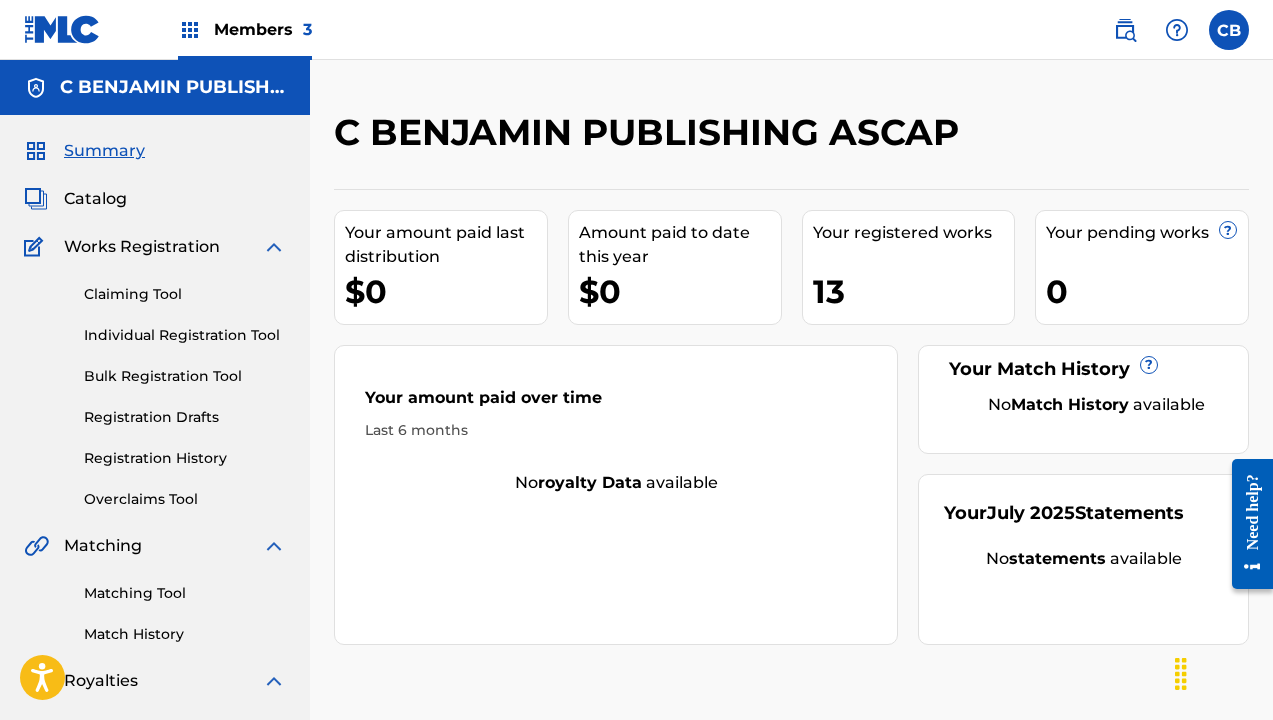 click on "Catalog" at bounding box center [155, 199] 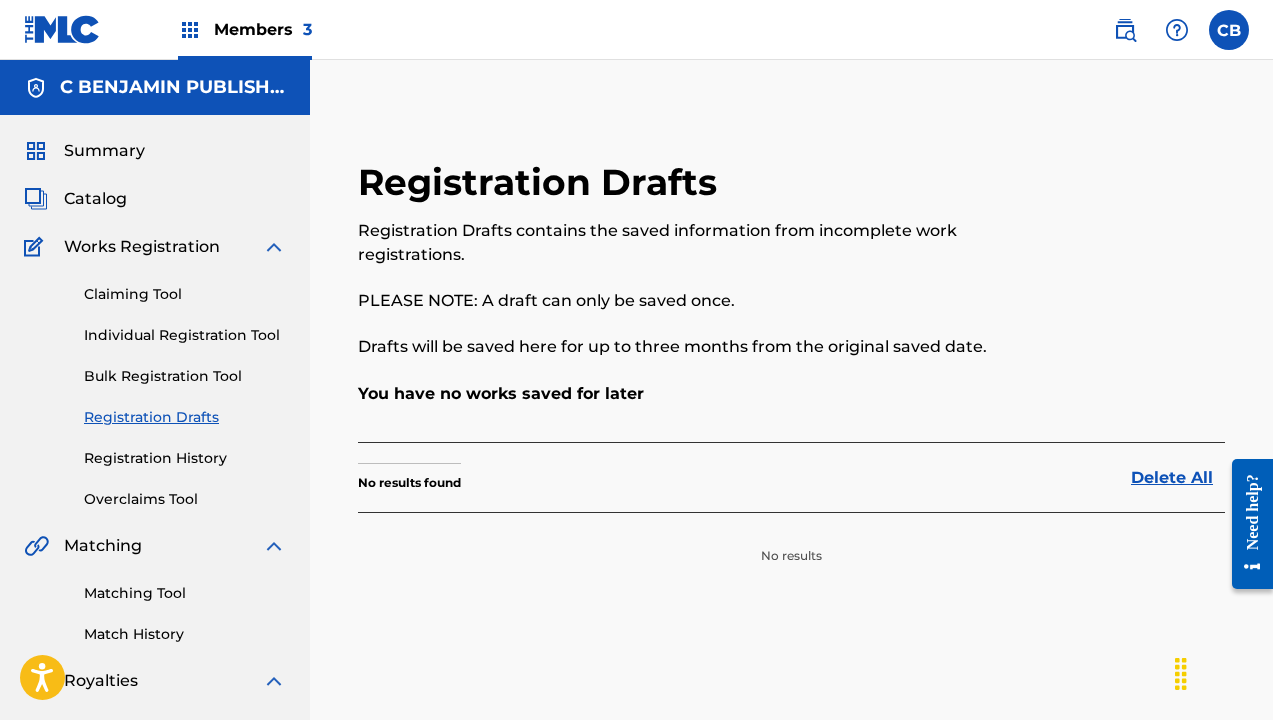 click on "Registration History" at bounding box center [185, 458] 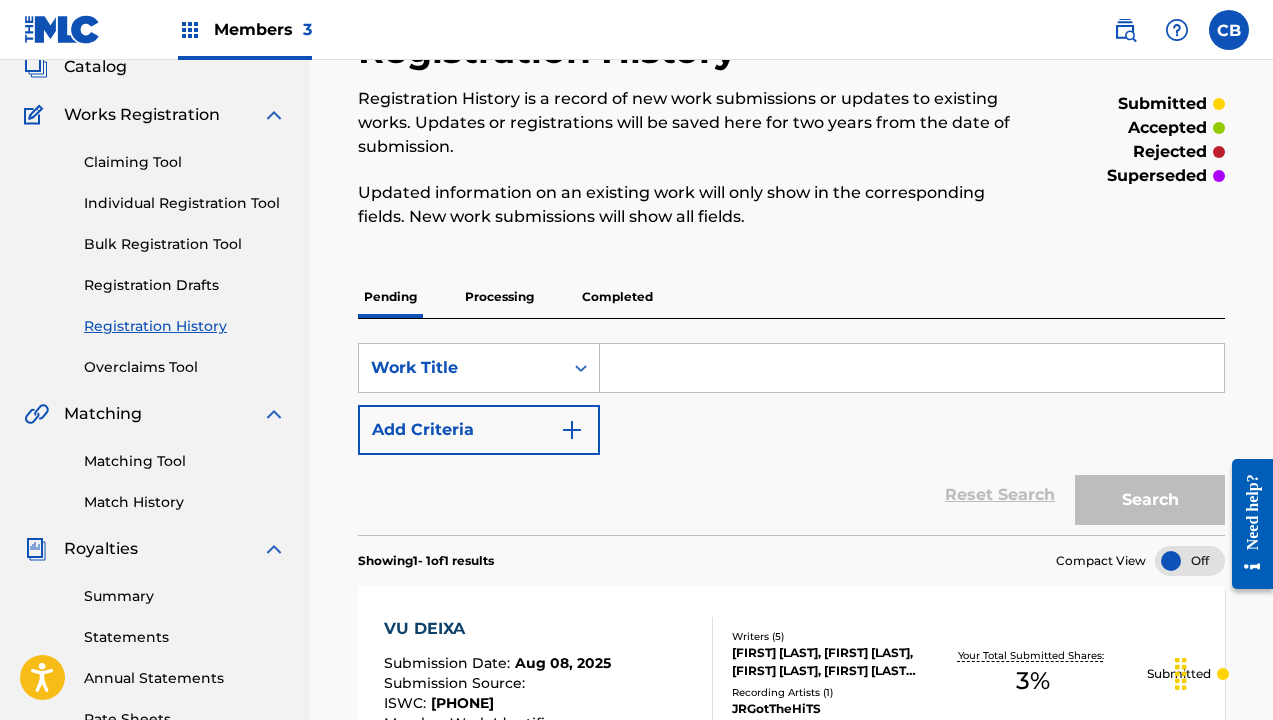 scroll, scrollTop: 136, scrollLeft: 0, axis: vertical 